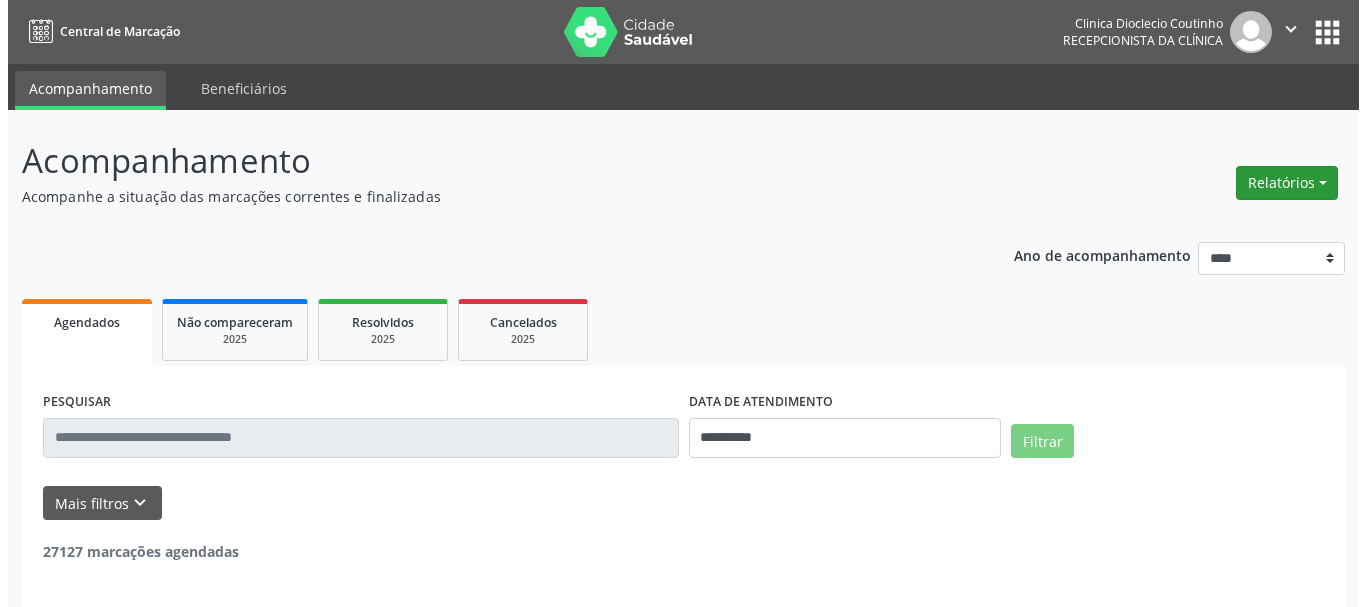scroll, scrollTop: 0, scrollLeft: 0, axis: both 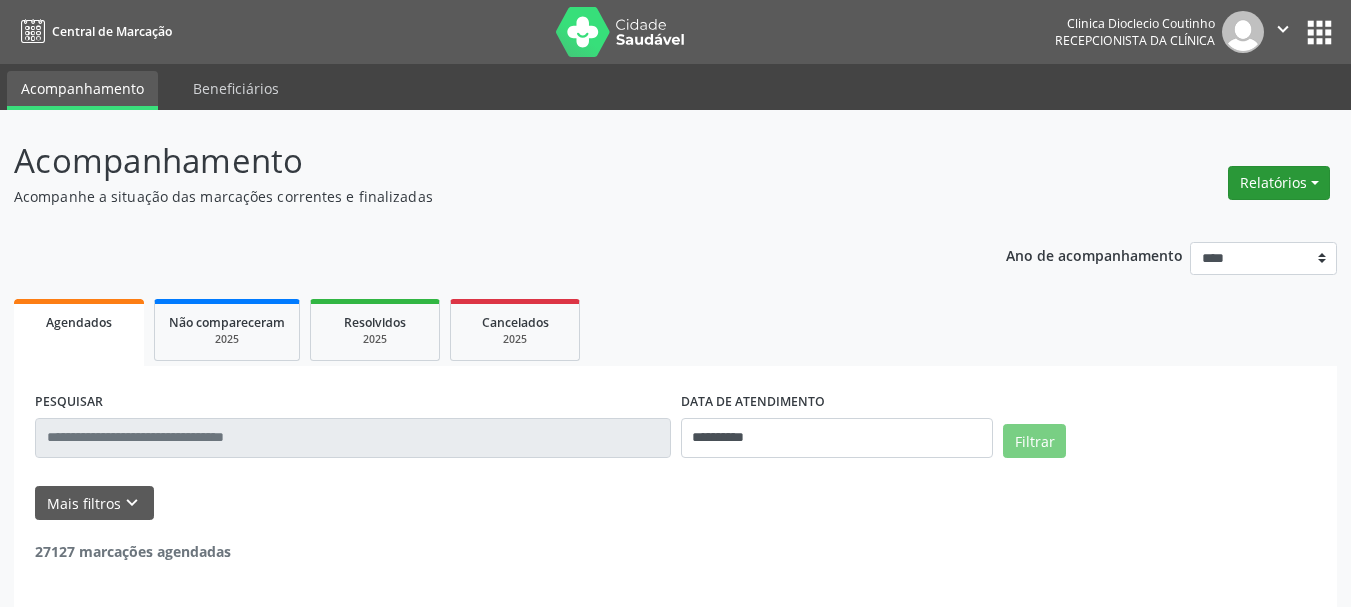 click on "Relatórios" at bounding box center (1279, 183) 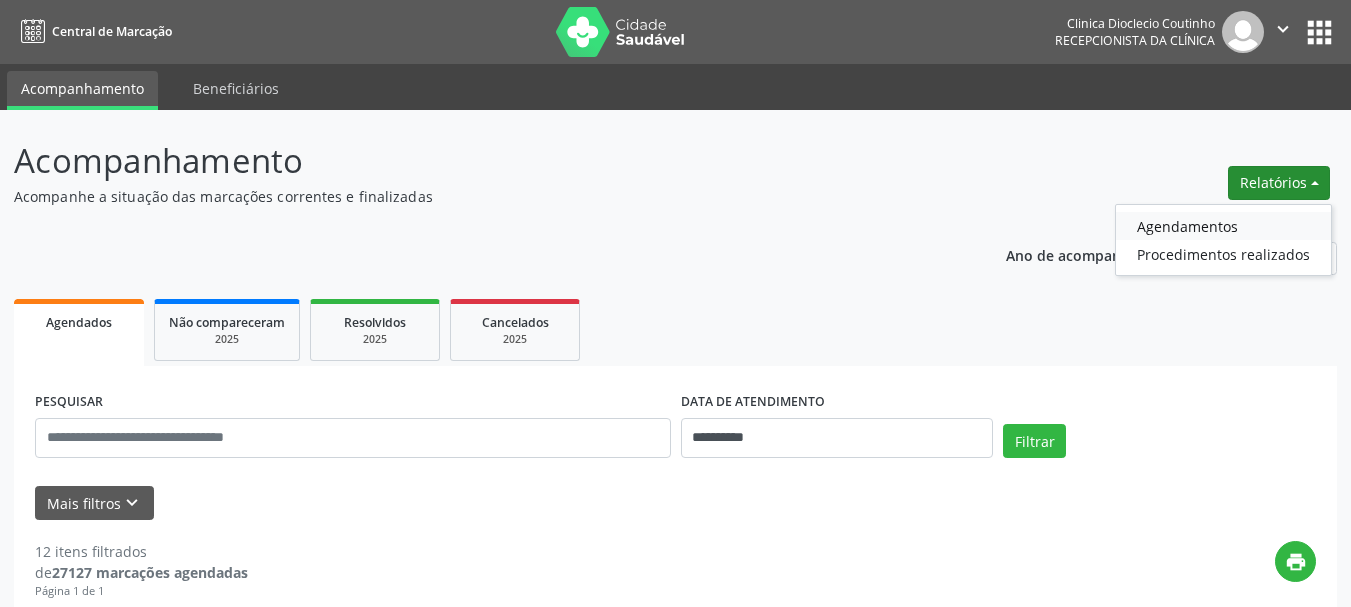 click on "Agendamentos" at bounding box center [1223, 226] 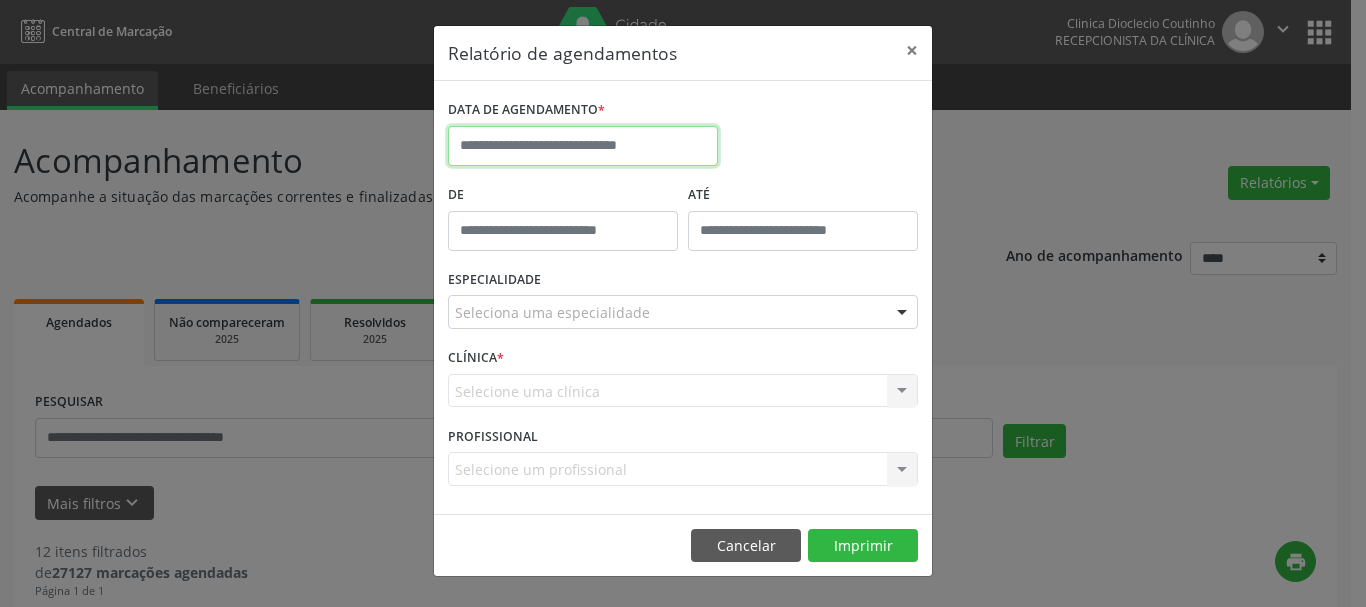 click at bounding box center (583, 146) 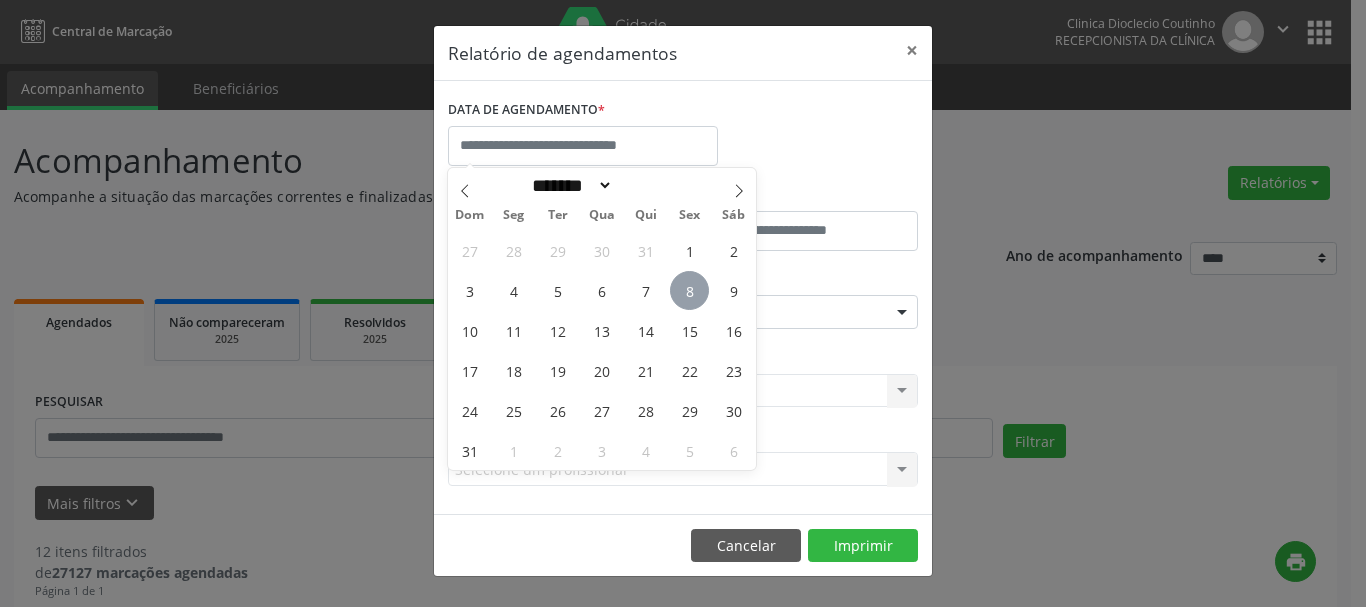 click on "8" at bounding box center (689, 290) 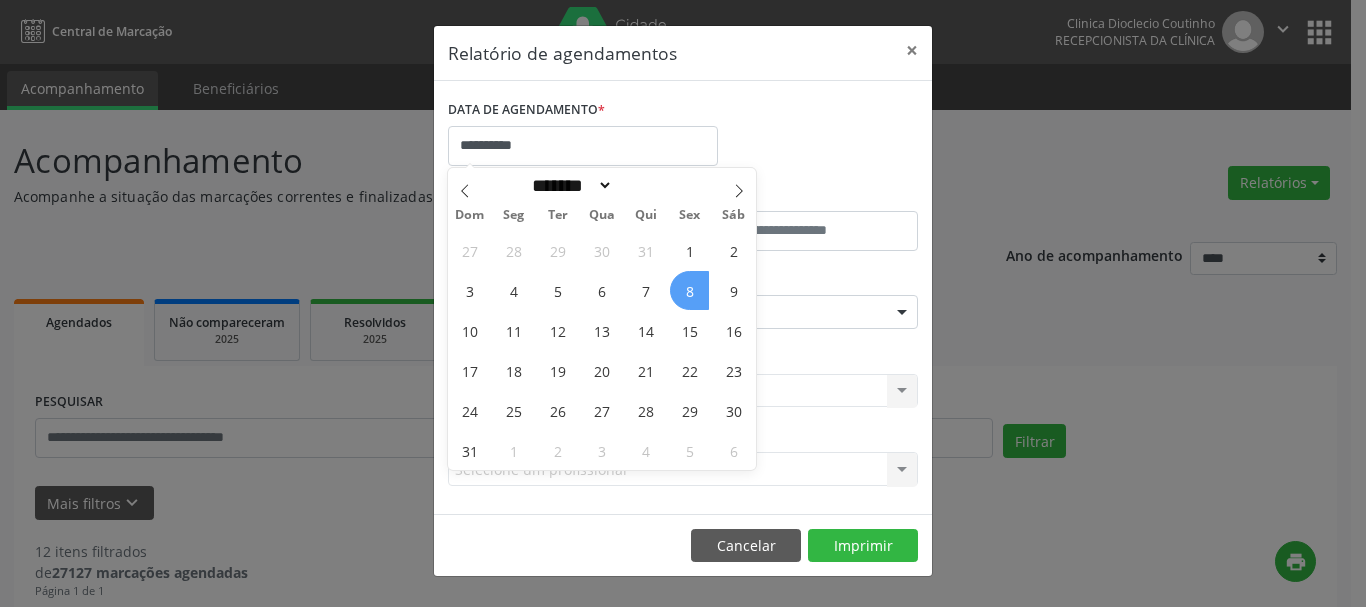 click on "8" at bounding box center [689, 290] 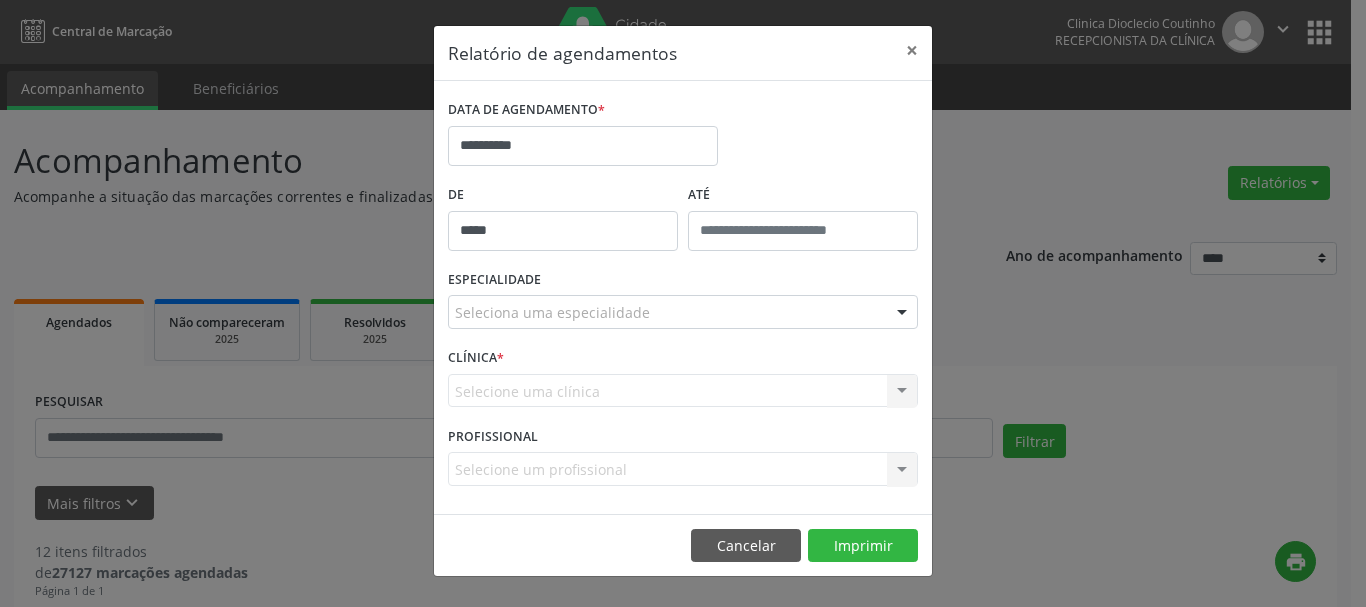 click on "*****" at bounding box center [563, 231] 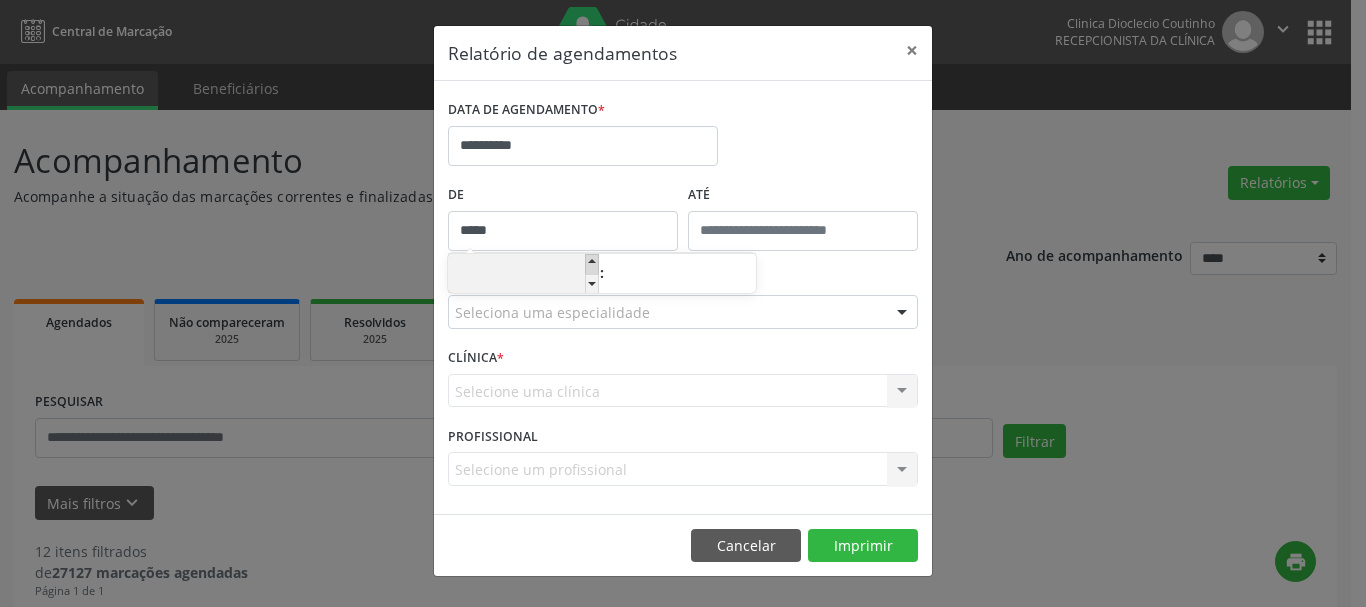 click at bounding box center (592, 264) 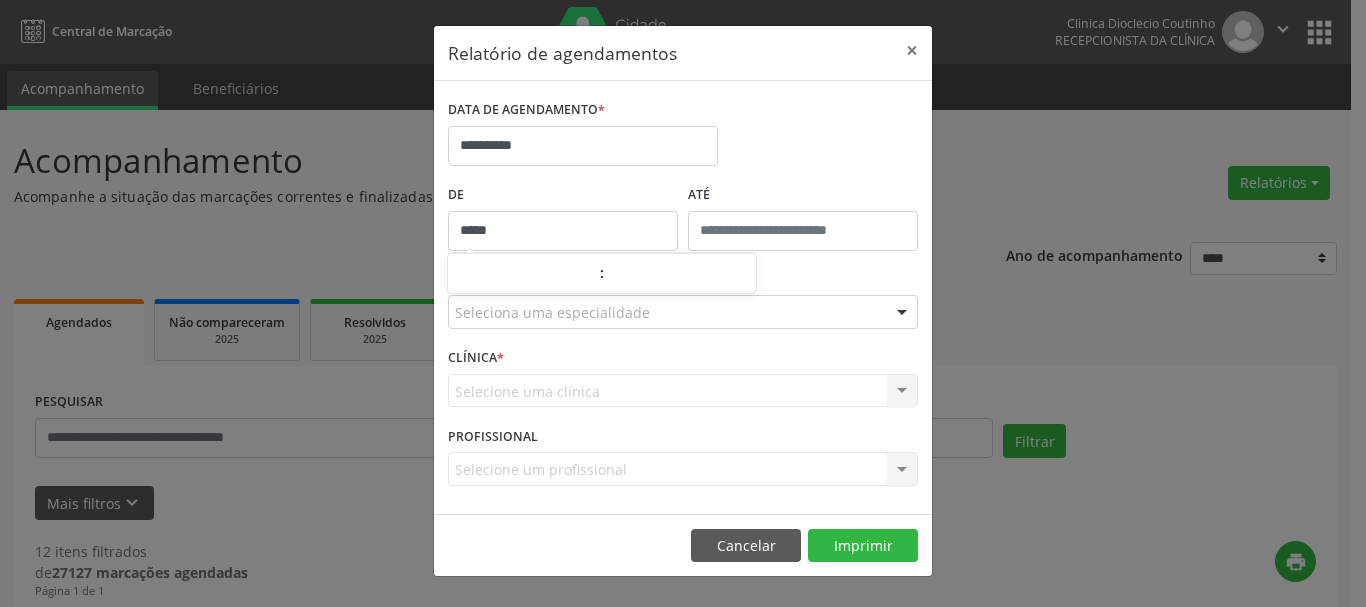 type on "*****" 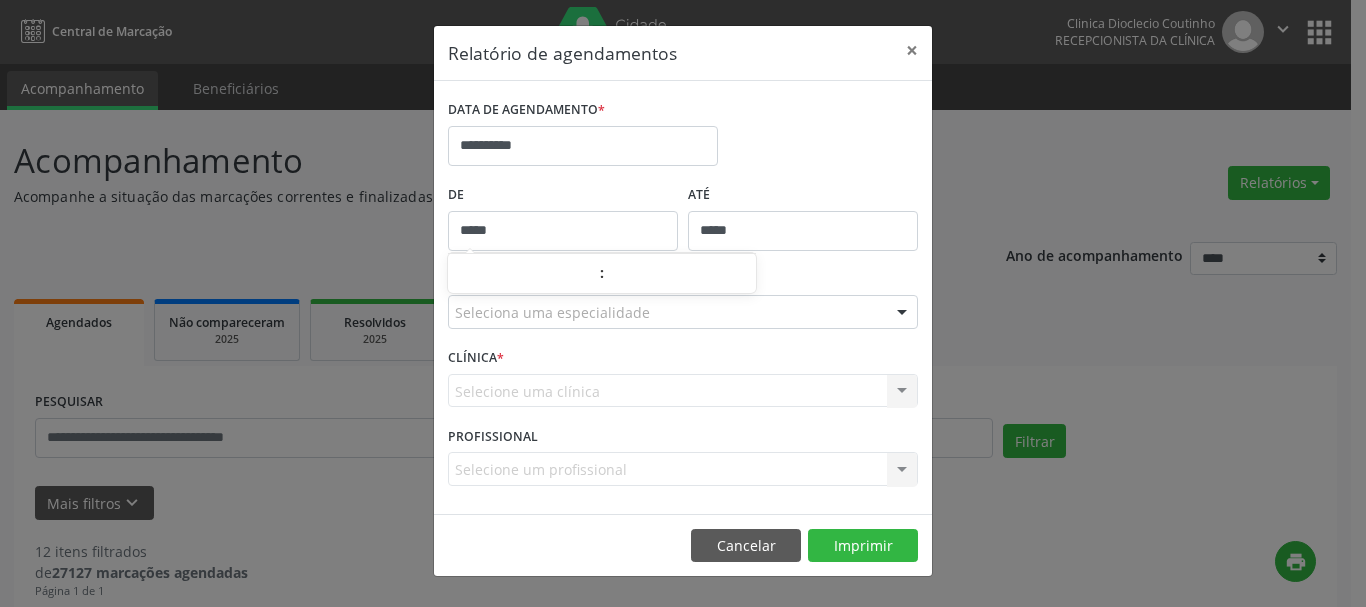 click on "*****" at bounding box center (803, 231) 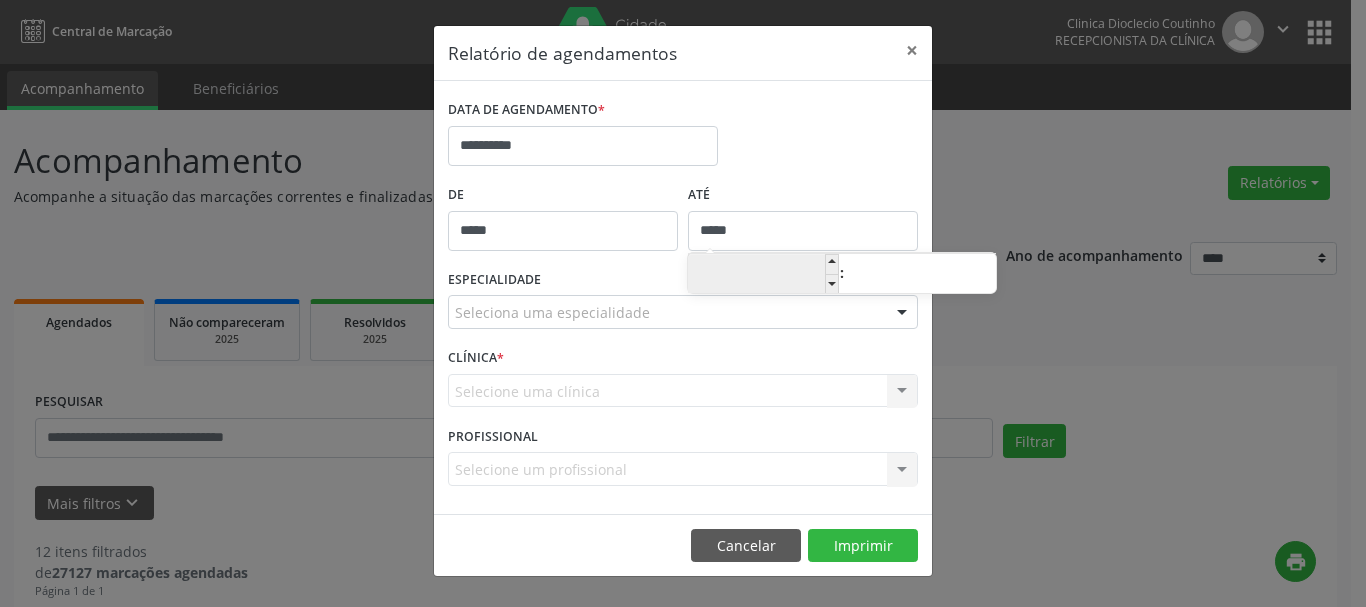 click on "**" at bounding box center [763, 275] 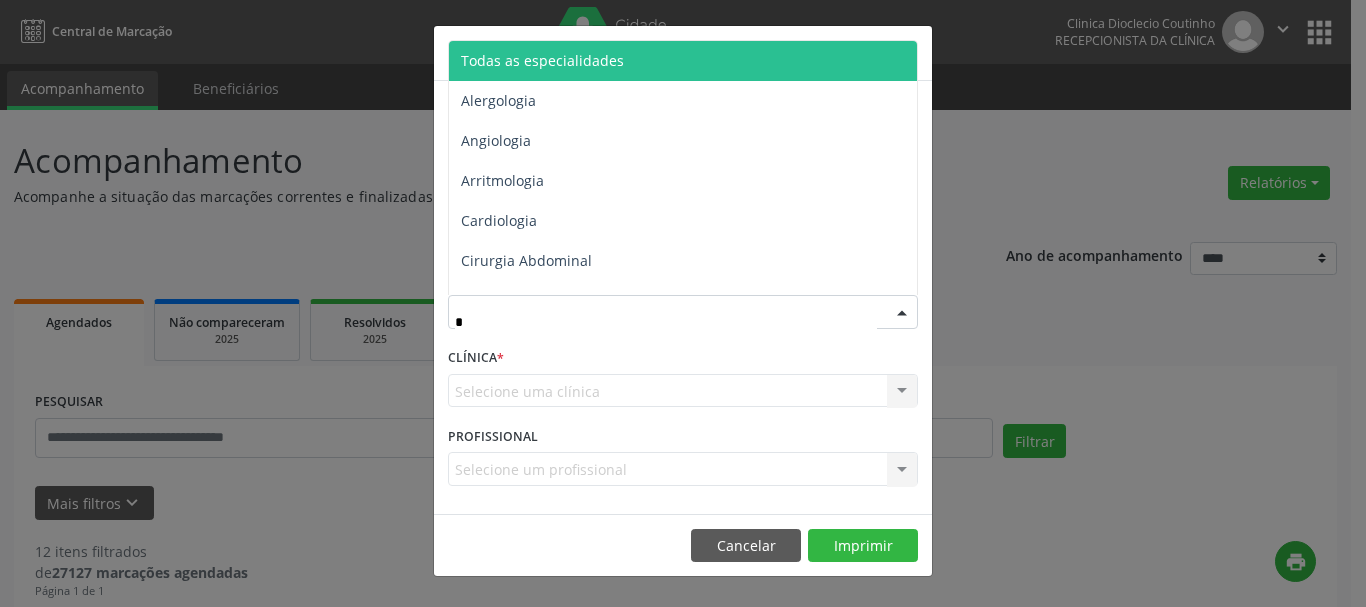 type on "**" 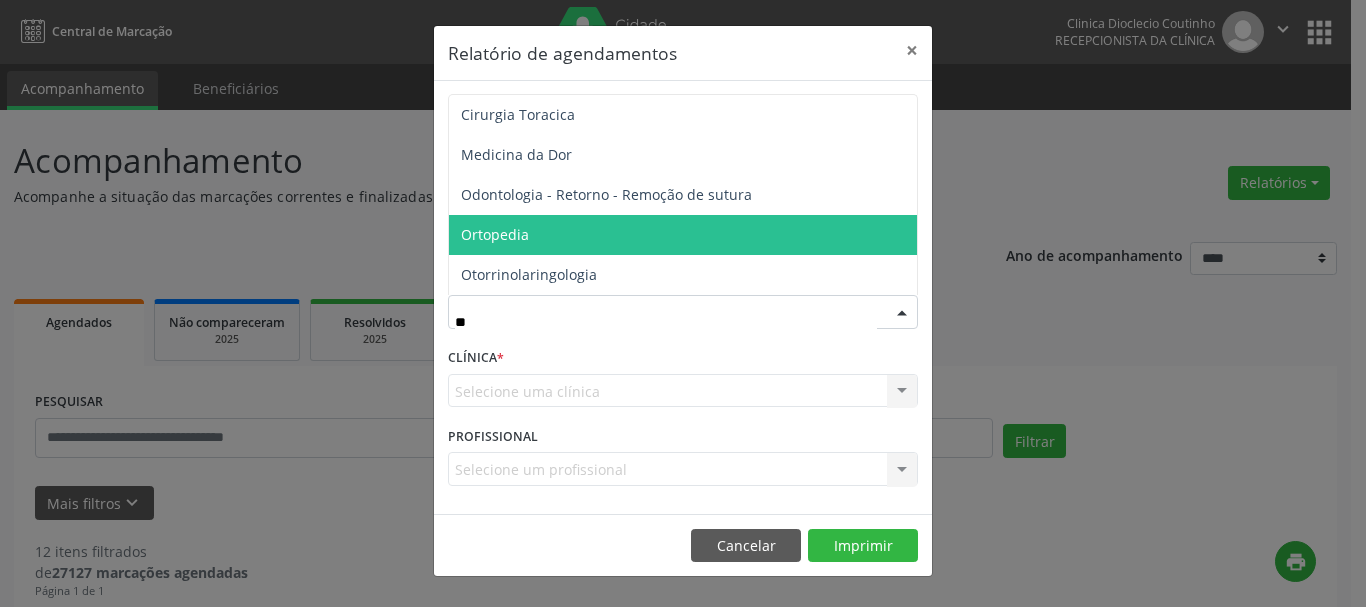 click on "Ortopedia" at bounding box center [683, 235] 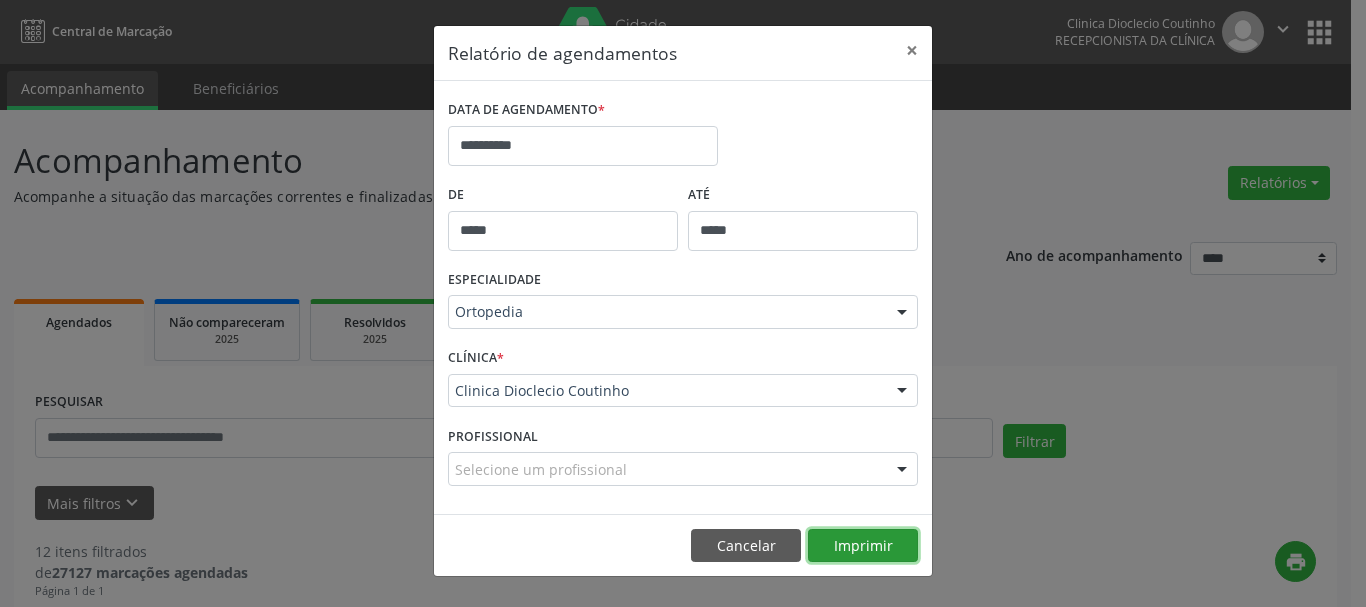 click on "Imprimir" at bounding box center [863, 546] 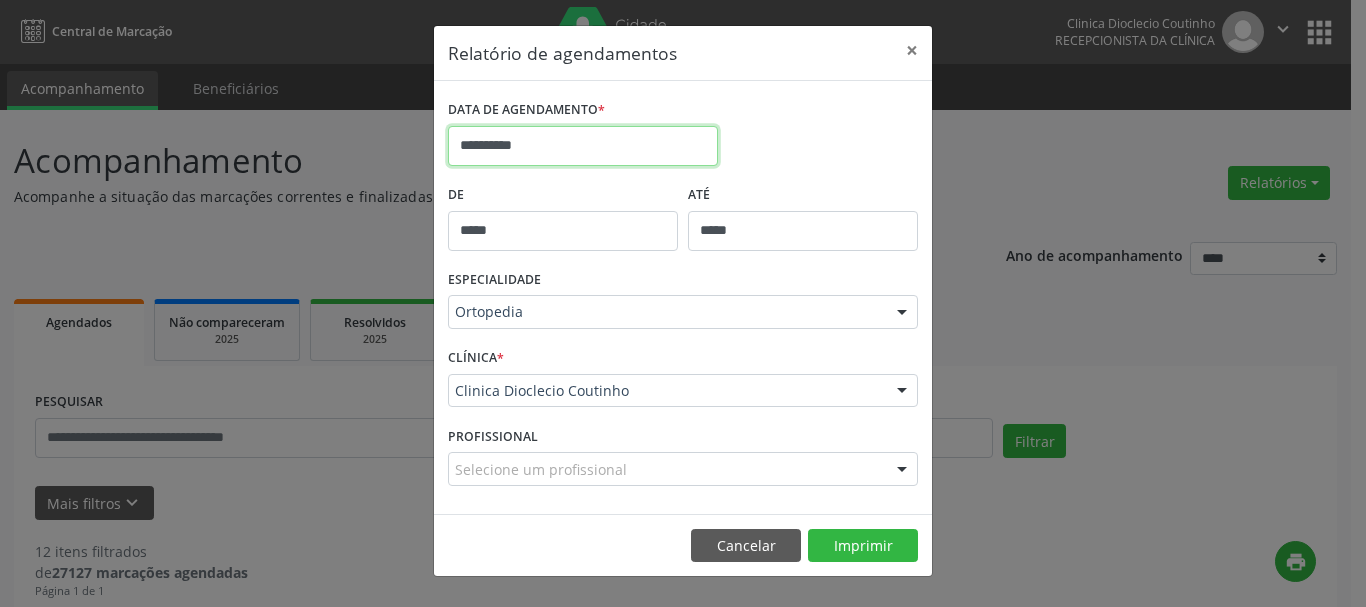 click on "**********" at bounding box center [583, 146] 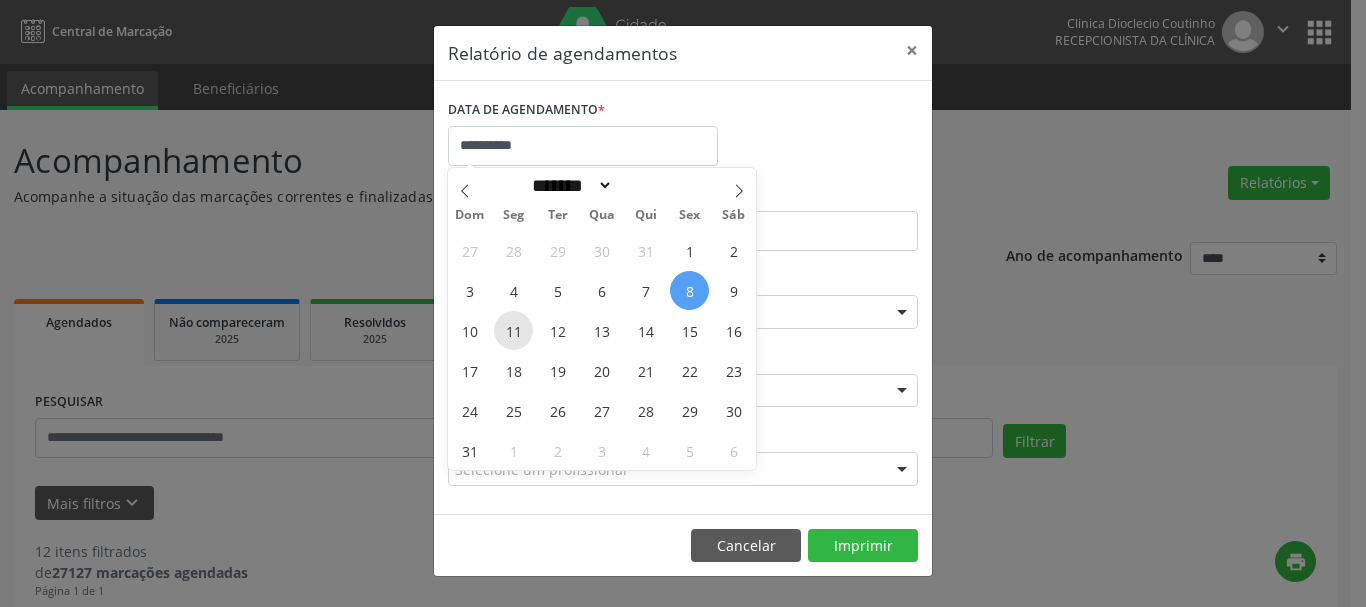click on "11" at bounding box center [513, 330] 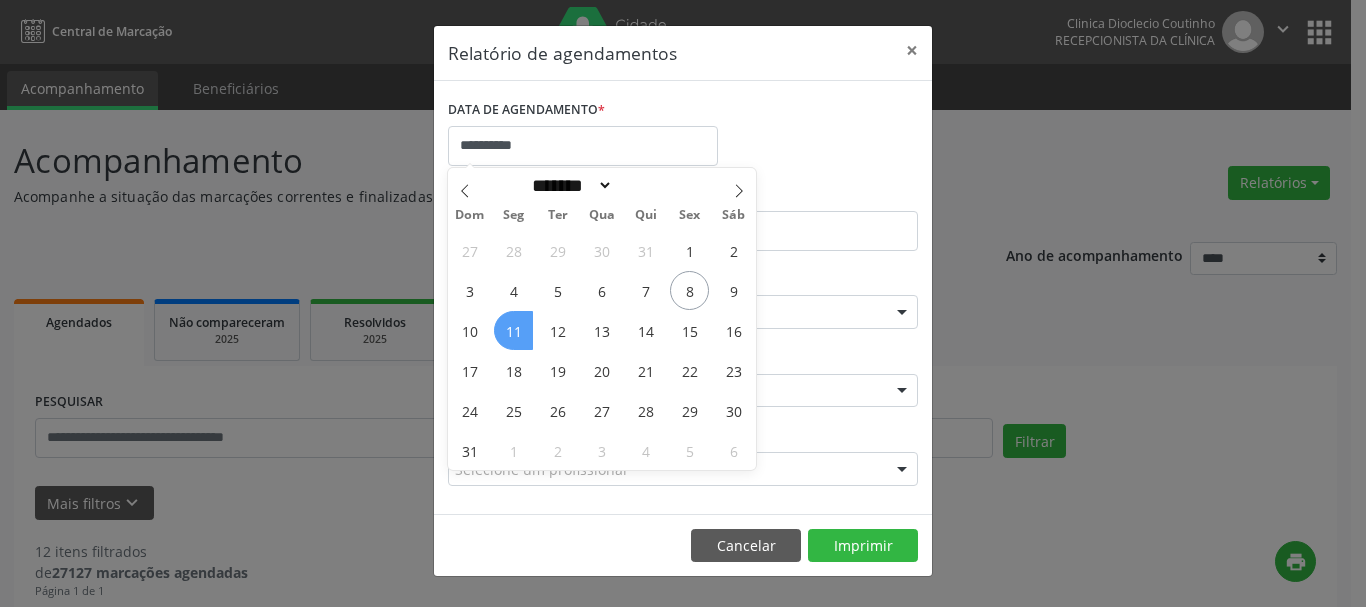 click on "11" at bounding box center (513, 330) 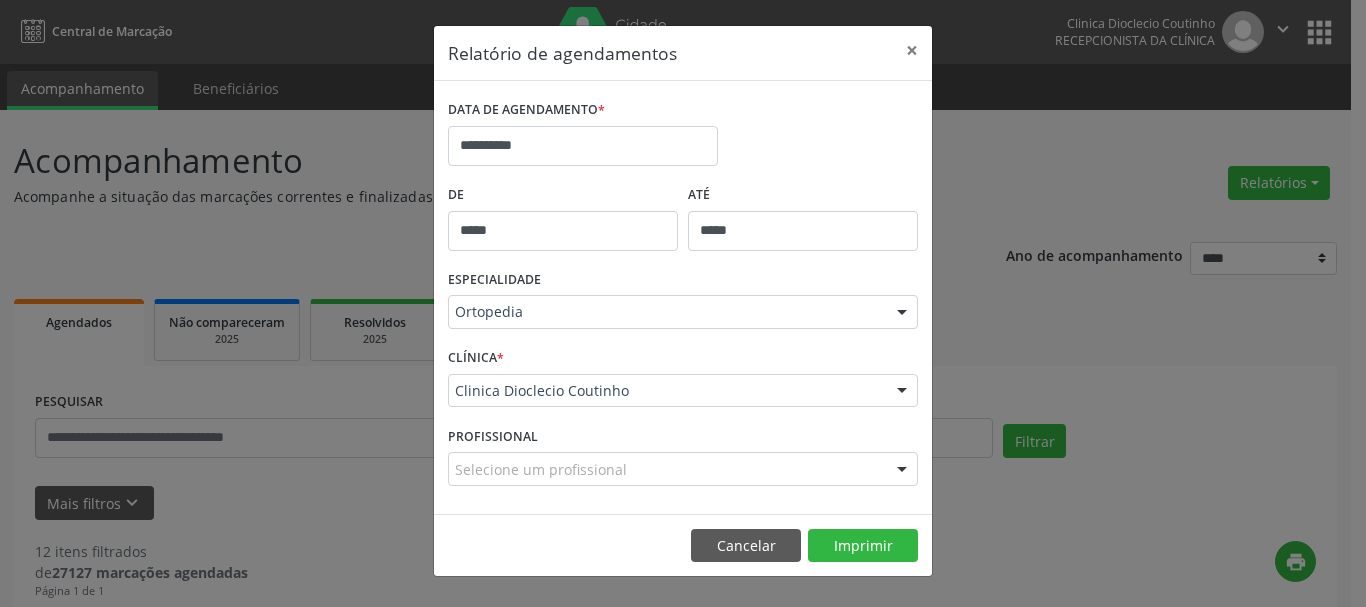 click on "ESPECIALIDADE
Ortopedia         Todas as especialidades   Alergologia   Angiologia   Arritmologia   Cardiologia   Cirurgia Abdominal   Cirurgia Bariatrica   Cirurgia Cabeça e Pescoço   Cirurgia Cardiaca   Cirurgia Geral   Cirurgia Ginecologica   Cirurgia Mastologia Oncologica   Cirurgia Pediatrica   Cirurgia Plastica   Cirurgia Toracica   Cirurgia geral oncológica   Cirurgia geral oncológica   Cirurgião Dermatológico   Clinica Geral   Clinica Medica   Consulta de Enfermagem - Hiperdia   Consulta de Enfermagem - Preventivo   Consulta de Enfermagem - Pré-Natal   Consulta de Enfermagem - Puericultura   Dermatologia   Endocinologia   Endocrino Diabetes   Endocrinologia   Fisioterapia   Fisioterapia Cirurgica   Fonoaudiologia   Gastro/Hepato   Gastroenterologia   Gastropediatria   Geriatria   Ginecologia   Gnecologia   Hebiatra   Hematologia   Hepatologia   Inf.Inf - Infectologista   Infectologia Pediátrica   Mastologia   Mastologia Oncologica   Medicina Psicossomatica" at bounding box center (683, 304) 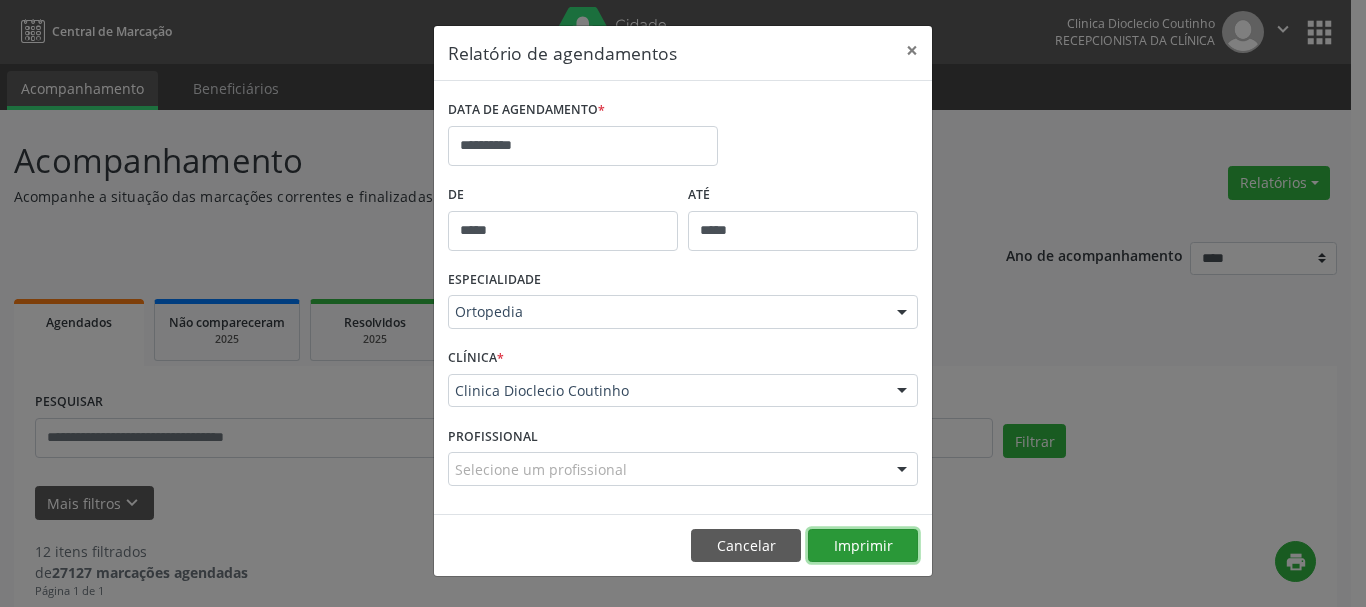 click on "Imprimir" at bounding box center [863, 546] 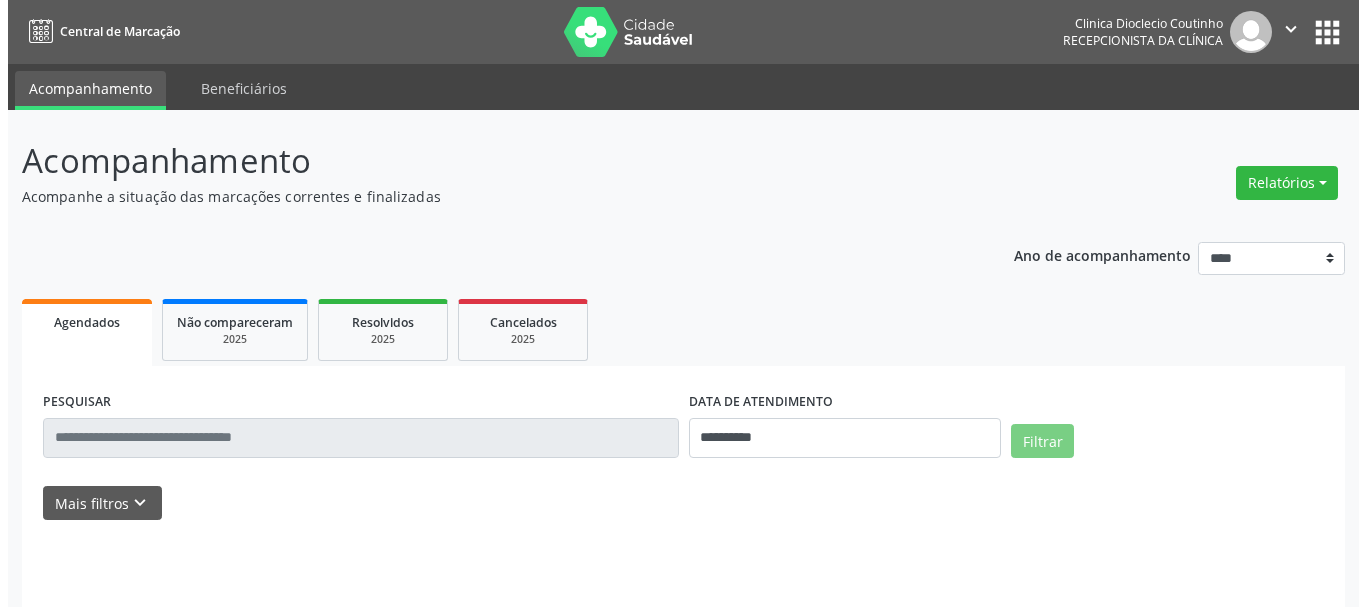 scroll, scrollTop: 0, scrollLeft: 0, axis: both 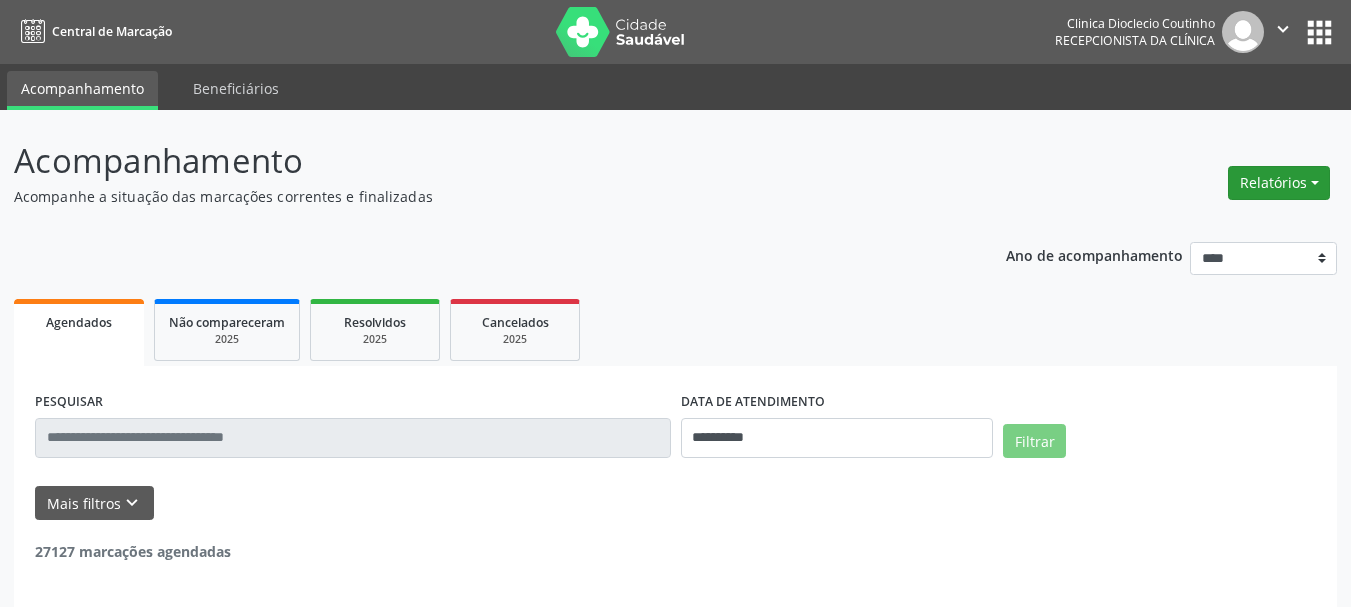 click on "Relatórios" at bounding box center [1279, 183] 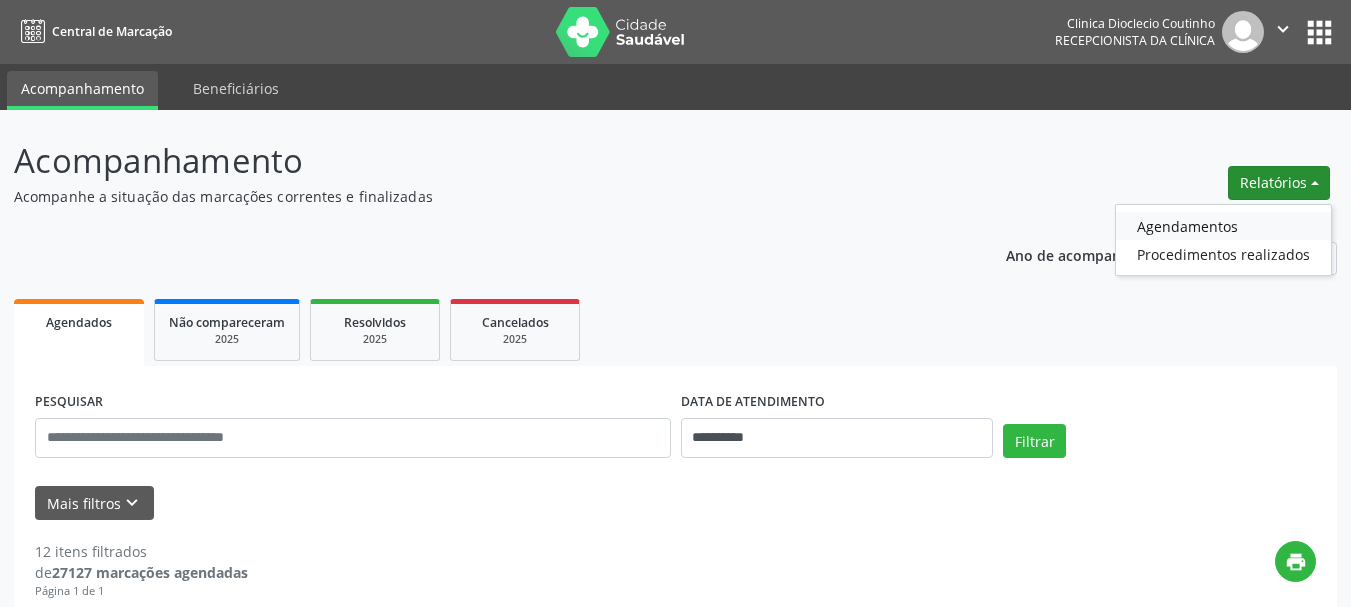 click on "Agendamentos" at bounding box center [1223, 226] 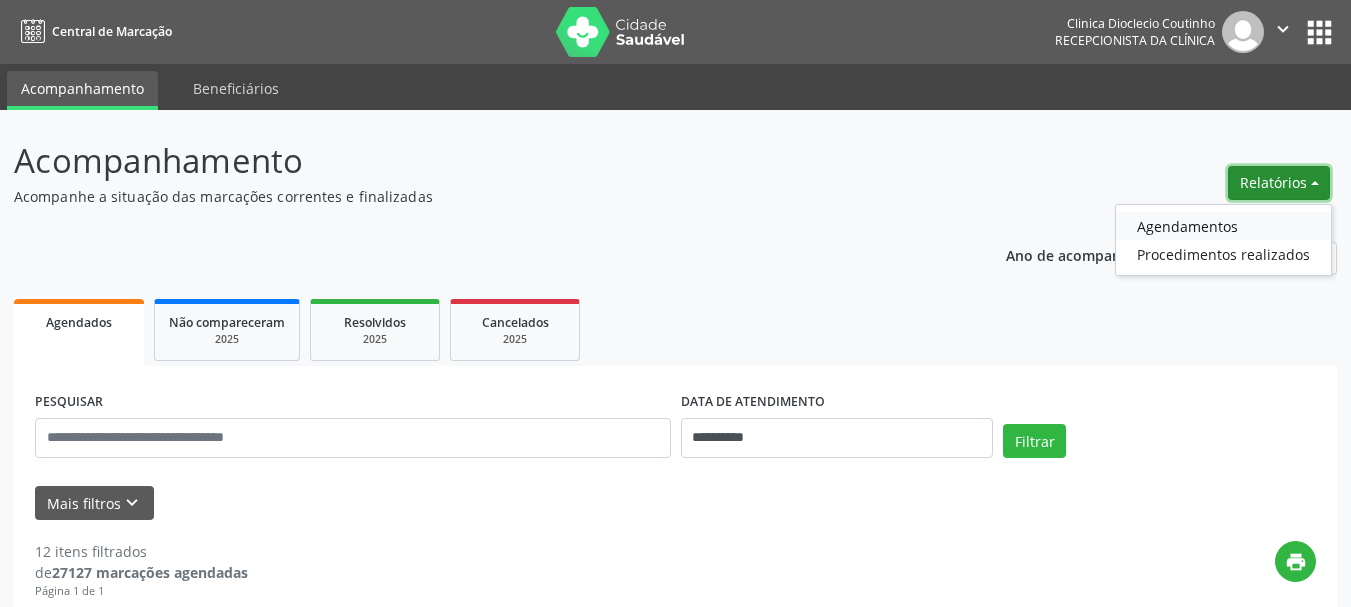 select on "*" 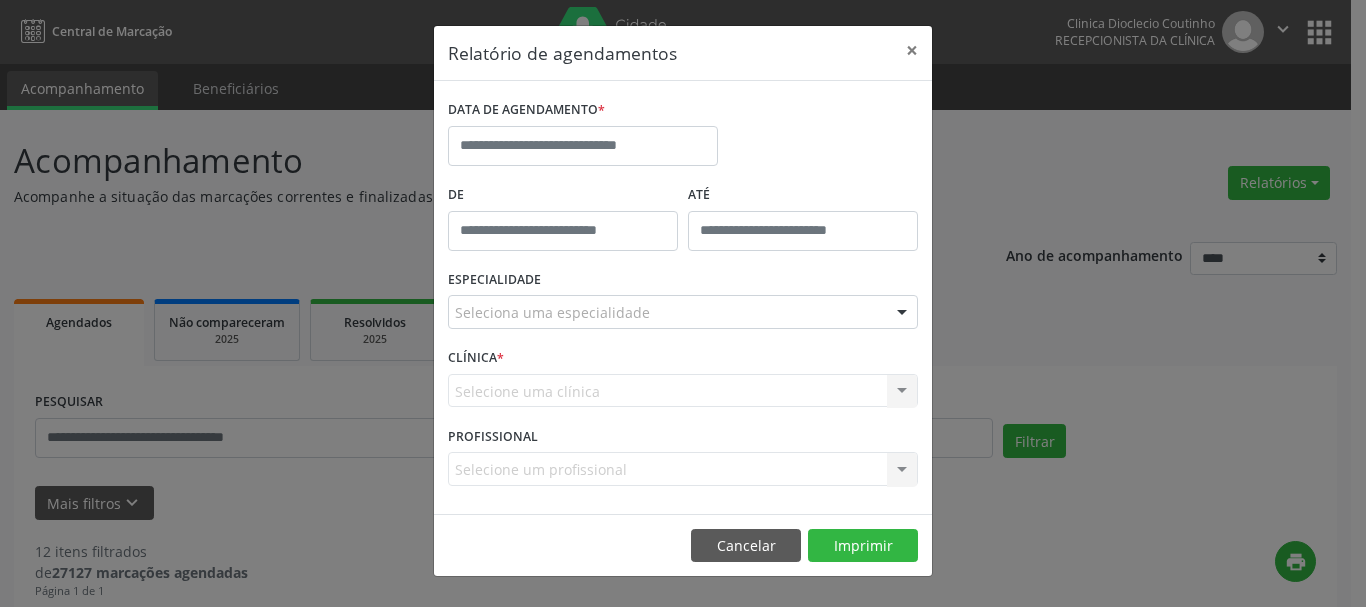 type on "*****" 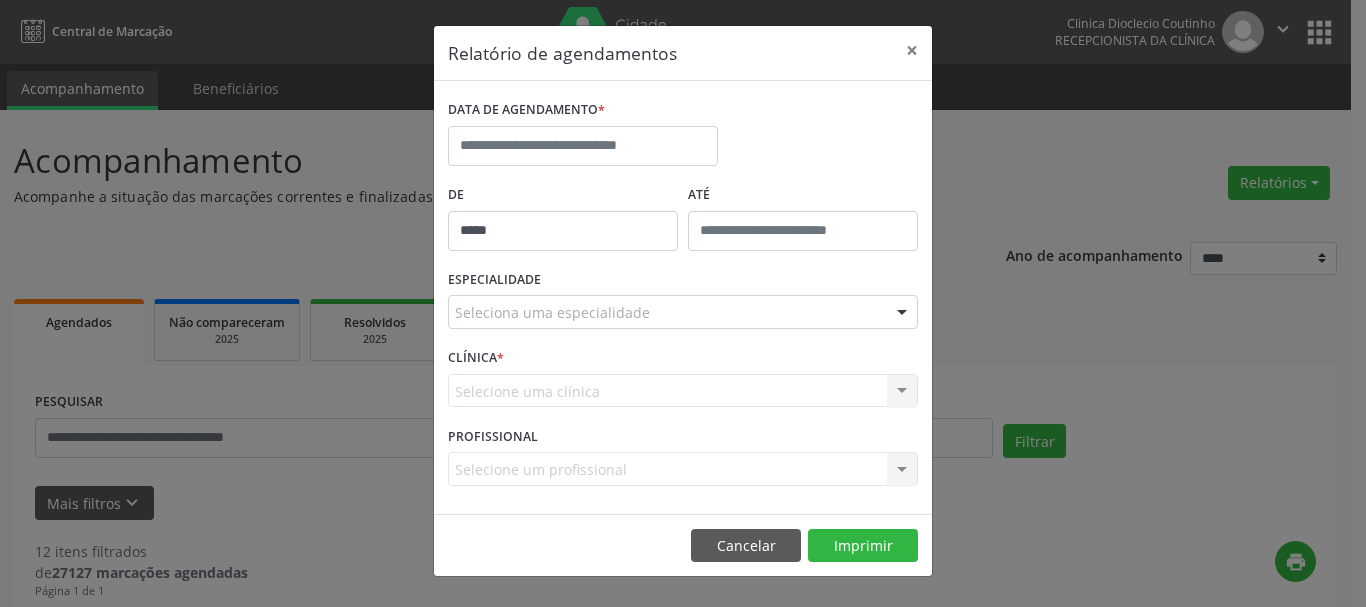 click on "*****" at bounding box center [563, 231] 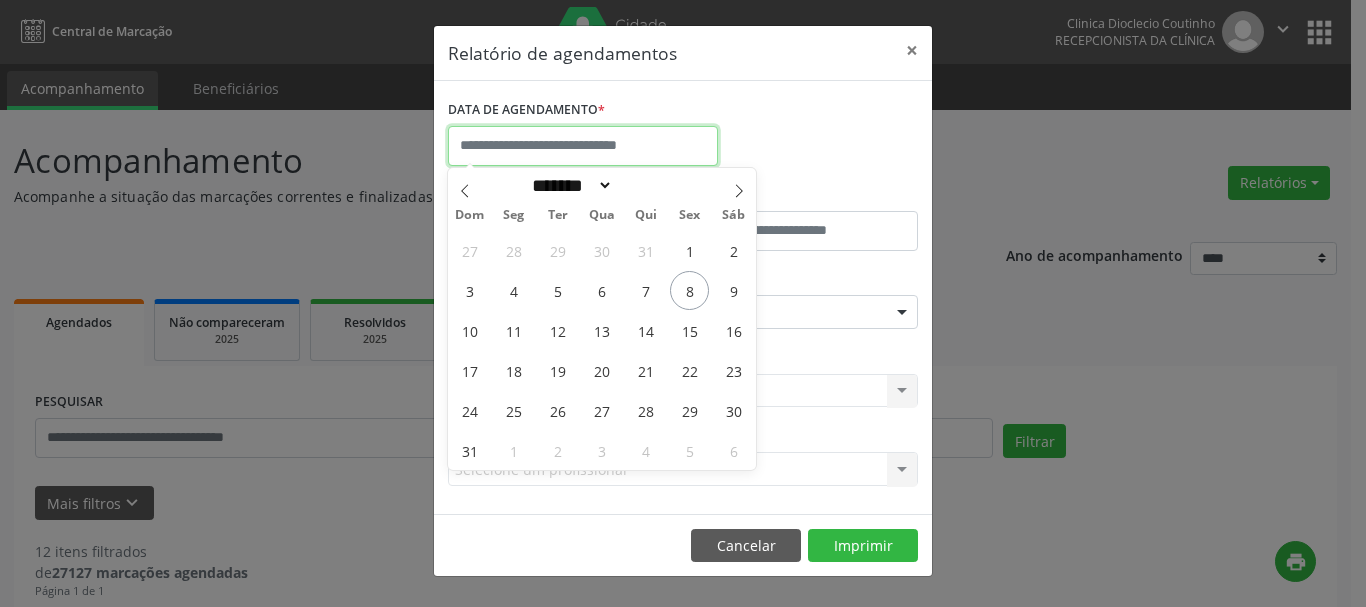 click at bounding box center [583, 146] 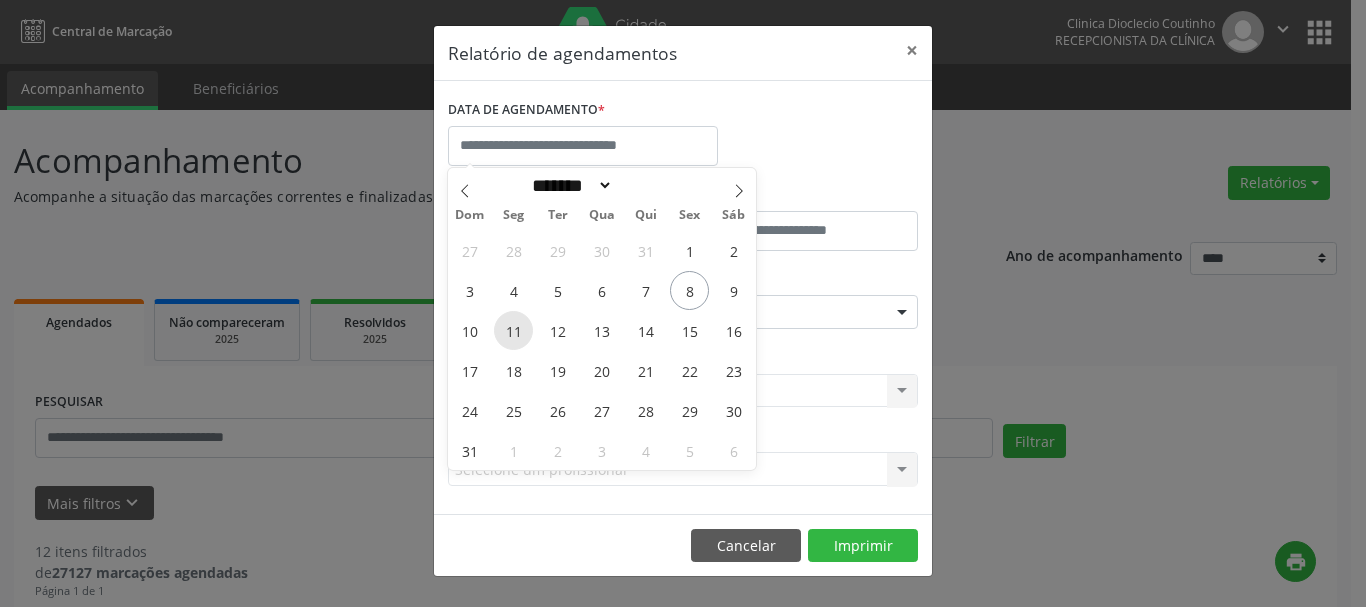 click on "11" at bounding box center [513, 330] 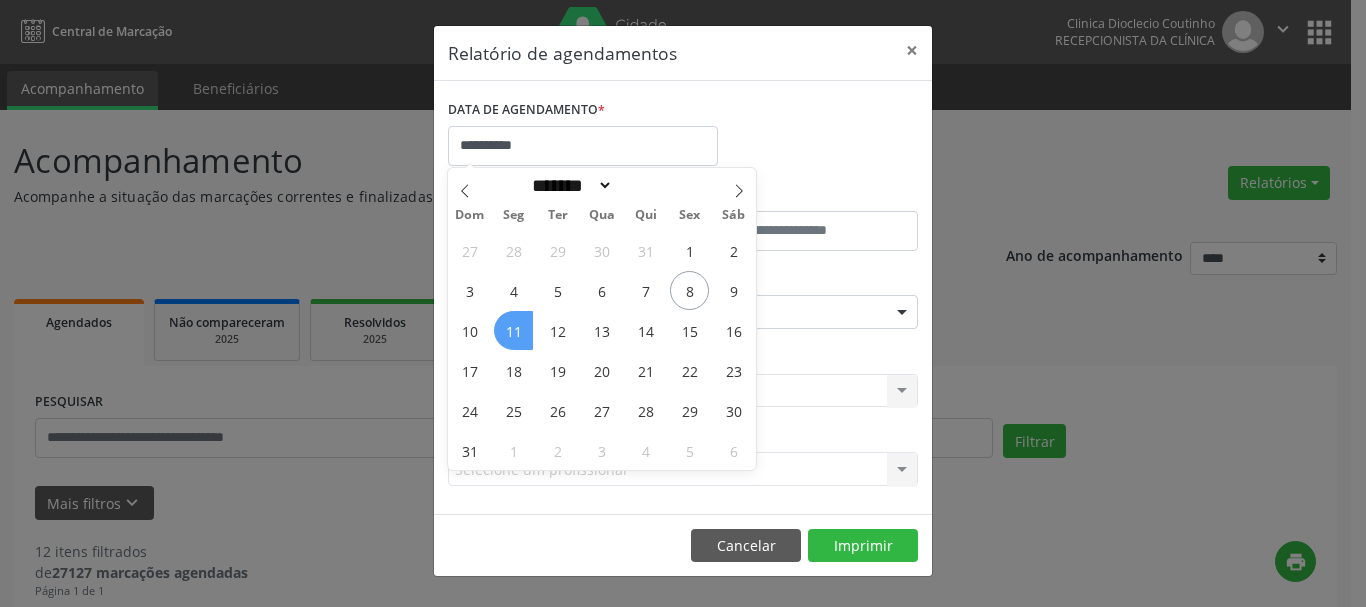 click on "11" at bounding box center (513, 330) 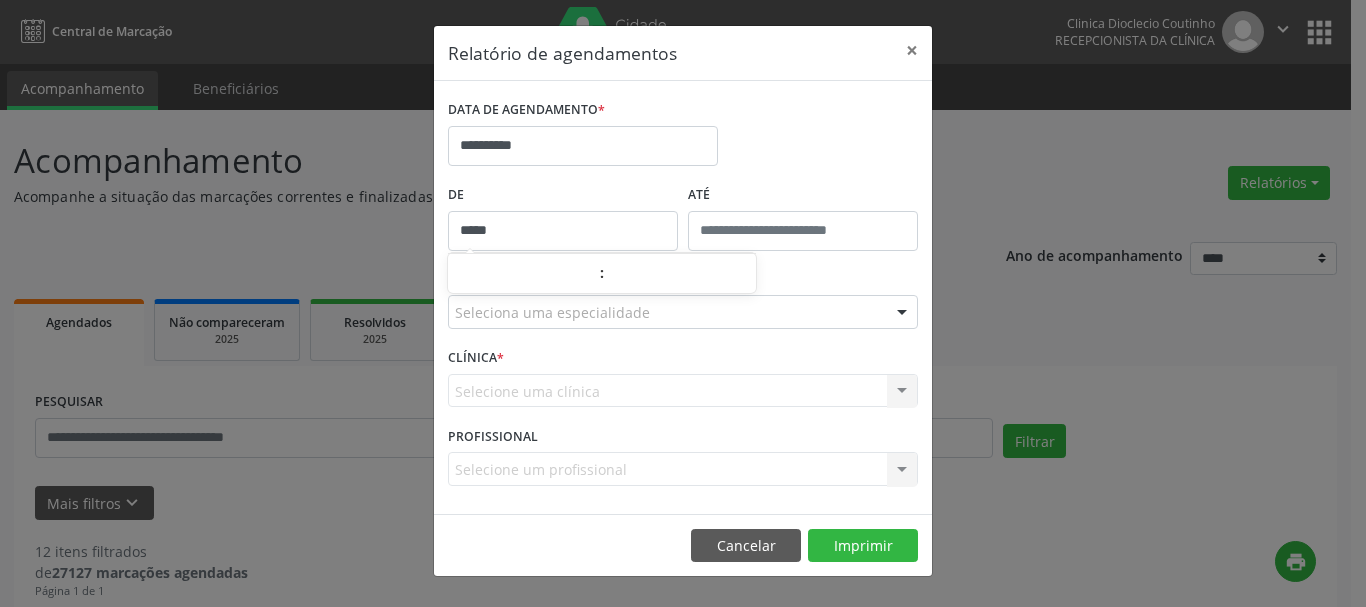 click on "*****" at bounding box center (563, 231) 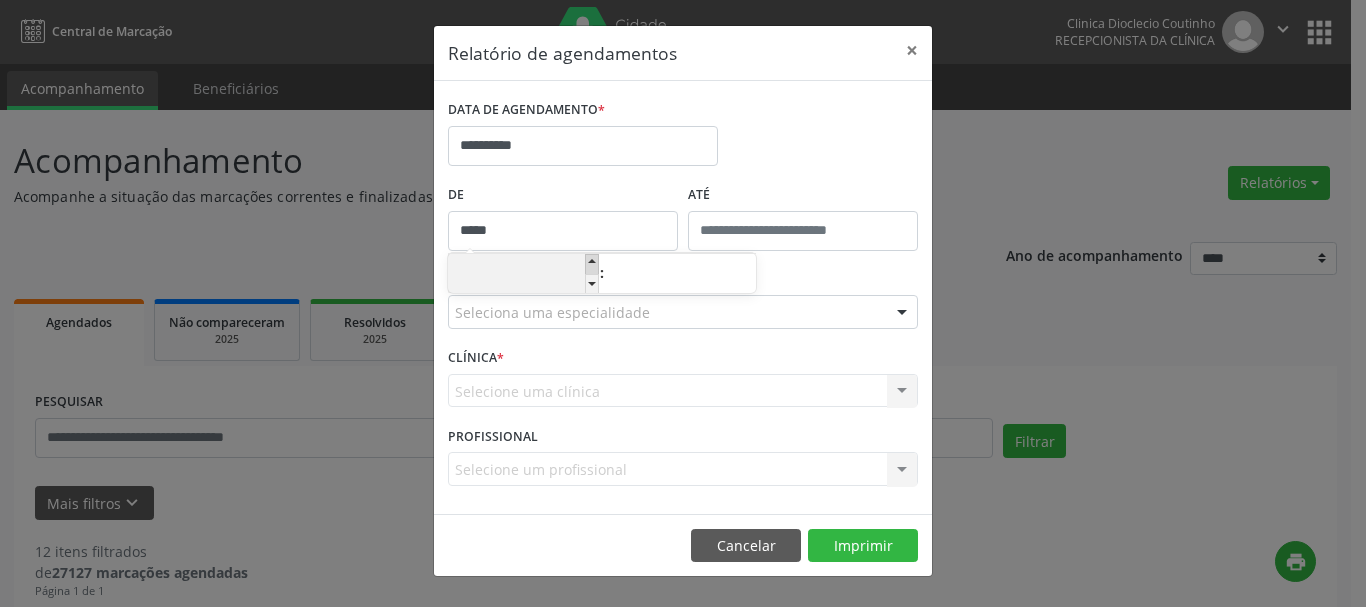click at bounding box center (592, 264) 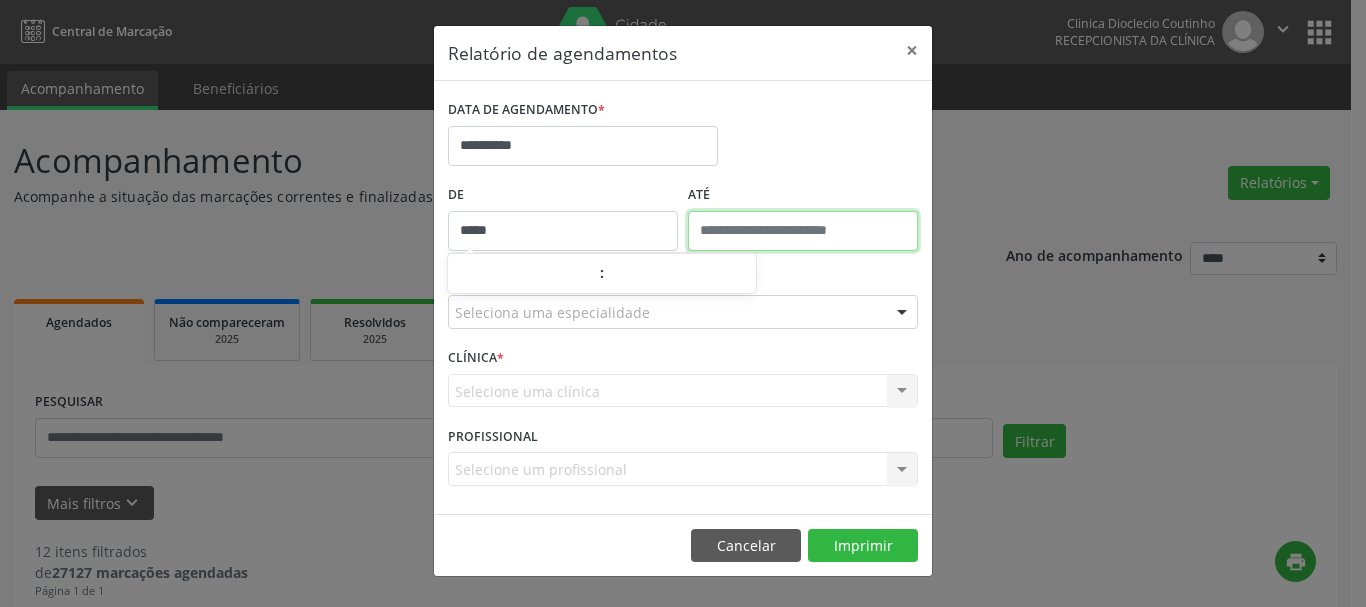click at bounding box center (803, 231) 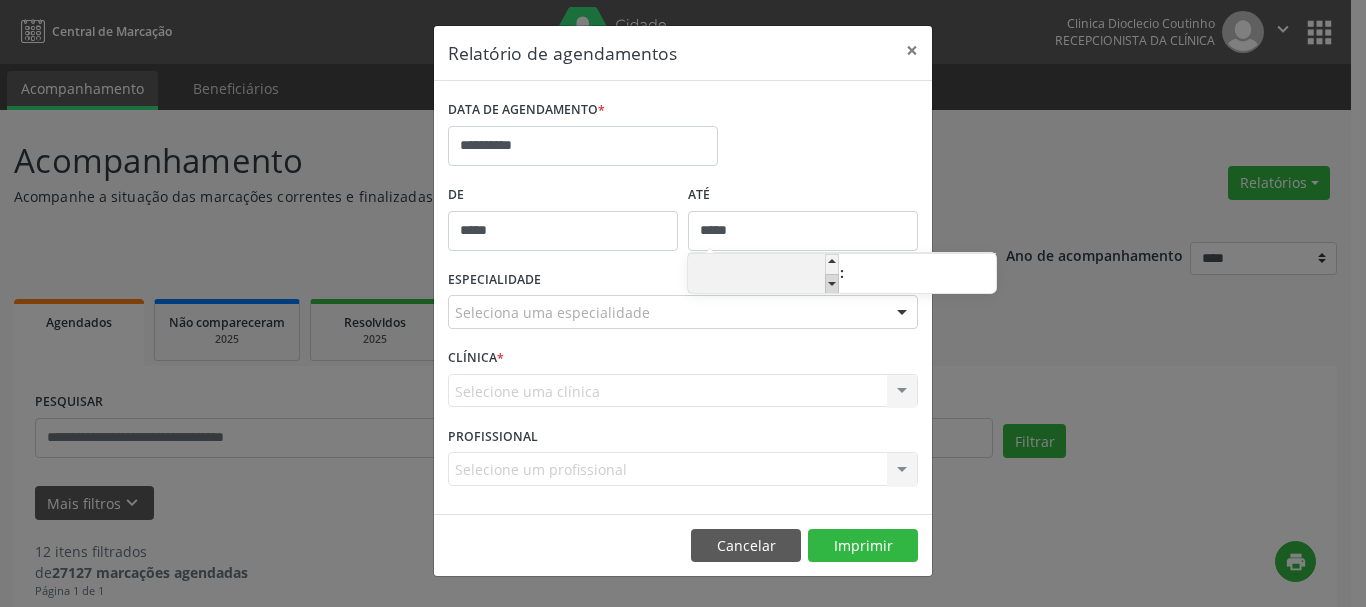 click at bounding box center (832, 284) 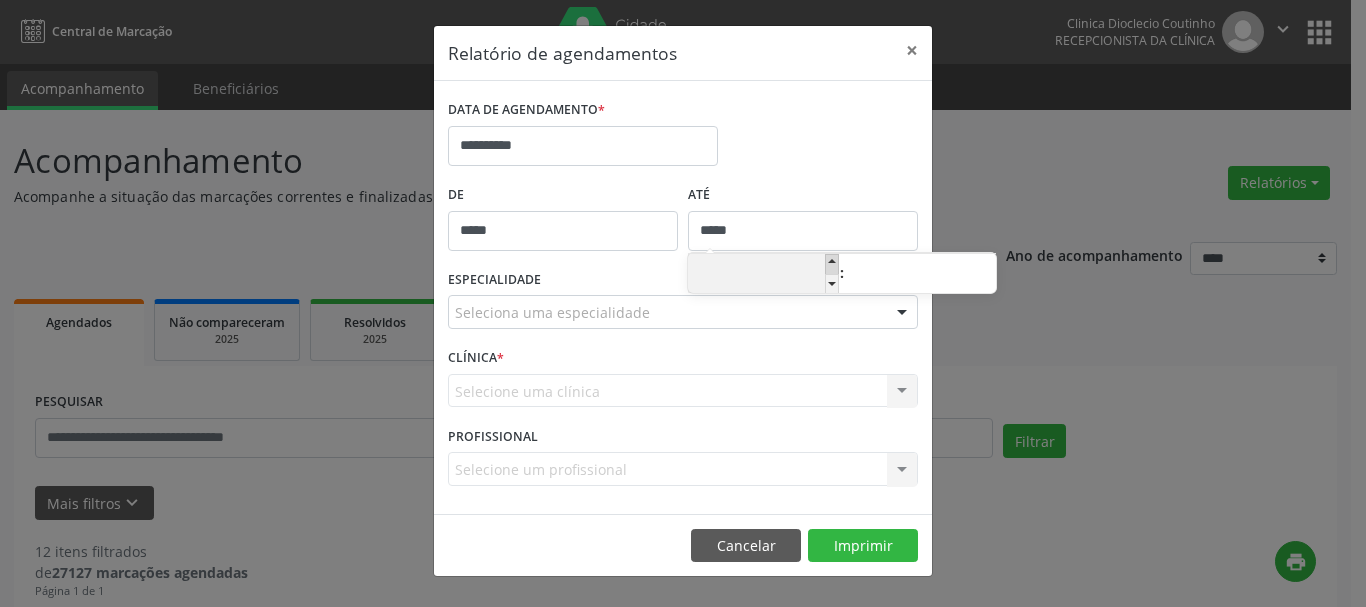 click at bounding box center (832, 264) 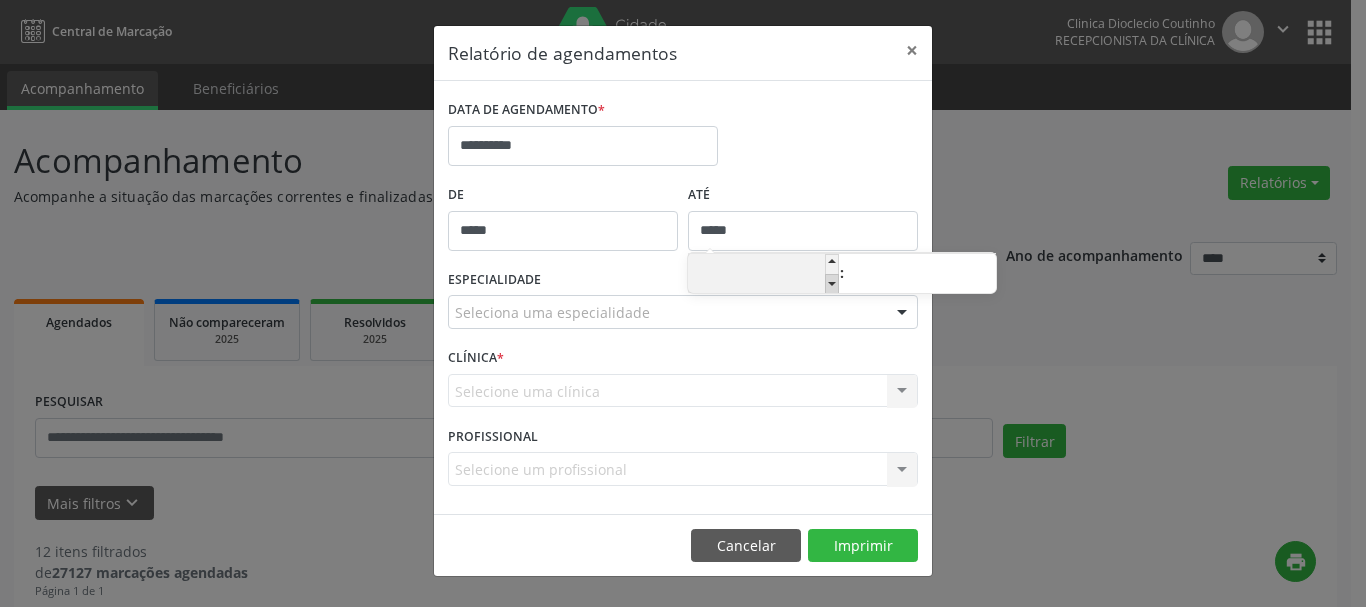 click at bounding box center [832, 284] 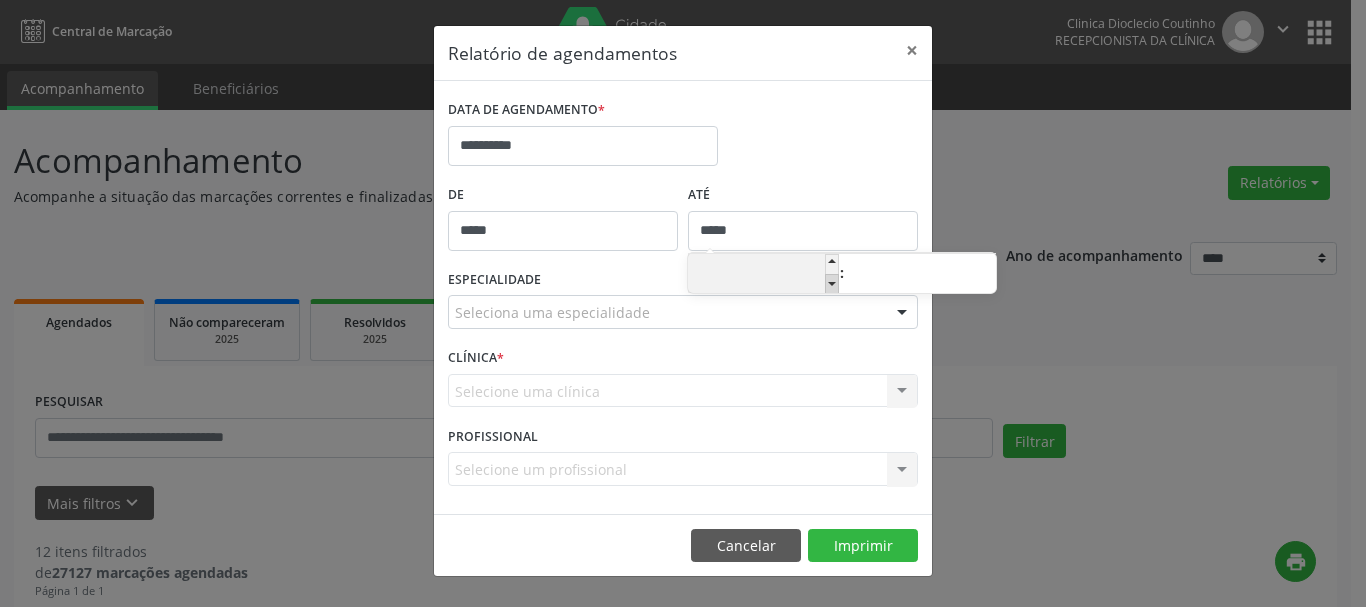 click at bounding box center [832, 284] 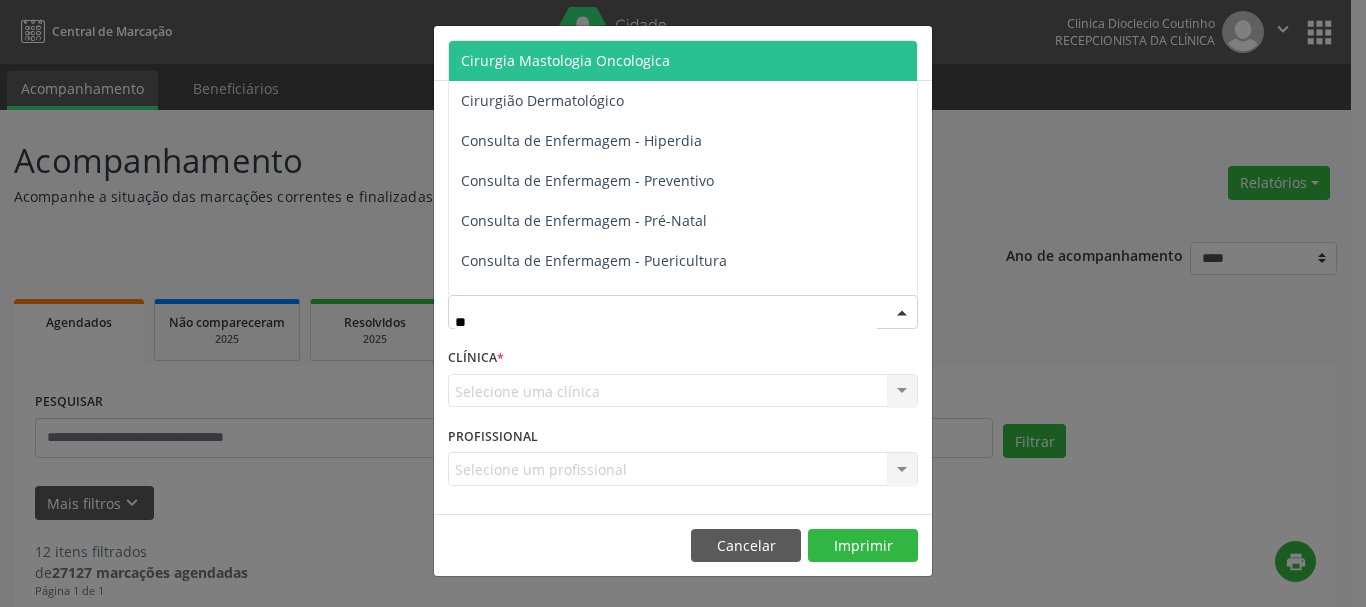 type on "***" 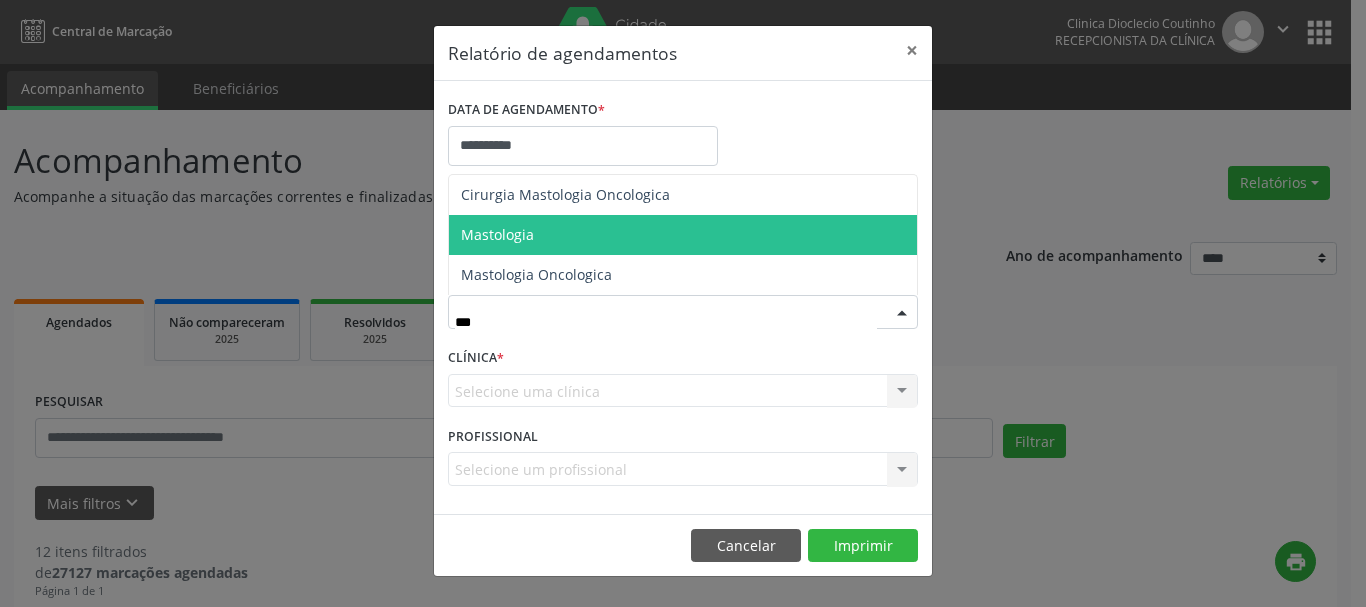 drag, startPoint x: 543, startPoint y: 232, endPoint x: 617, endPoint y: 289, distance: 93.40771 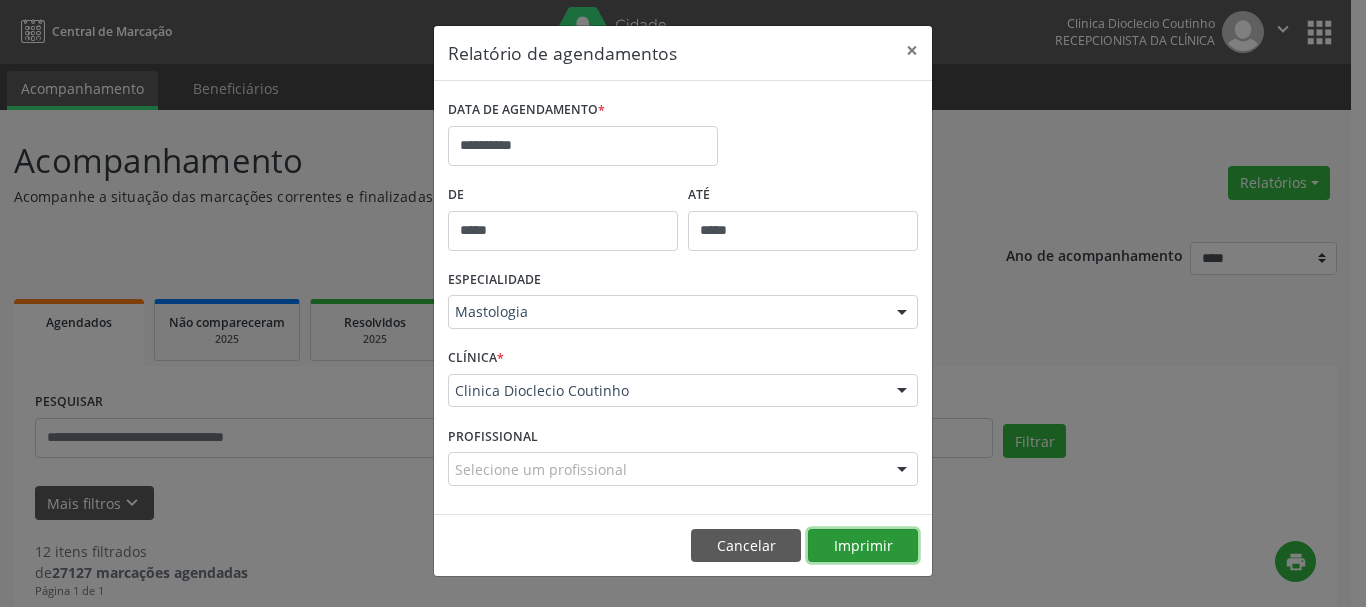 click on "Imprimir" at bounding box center [863, 546] 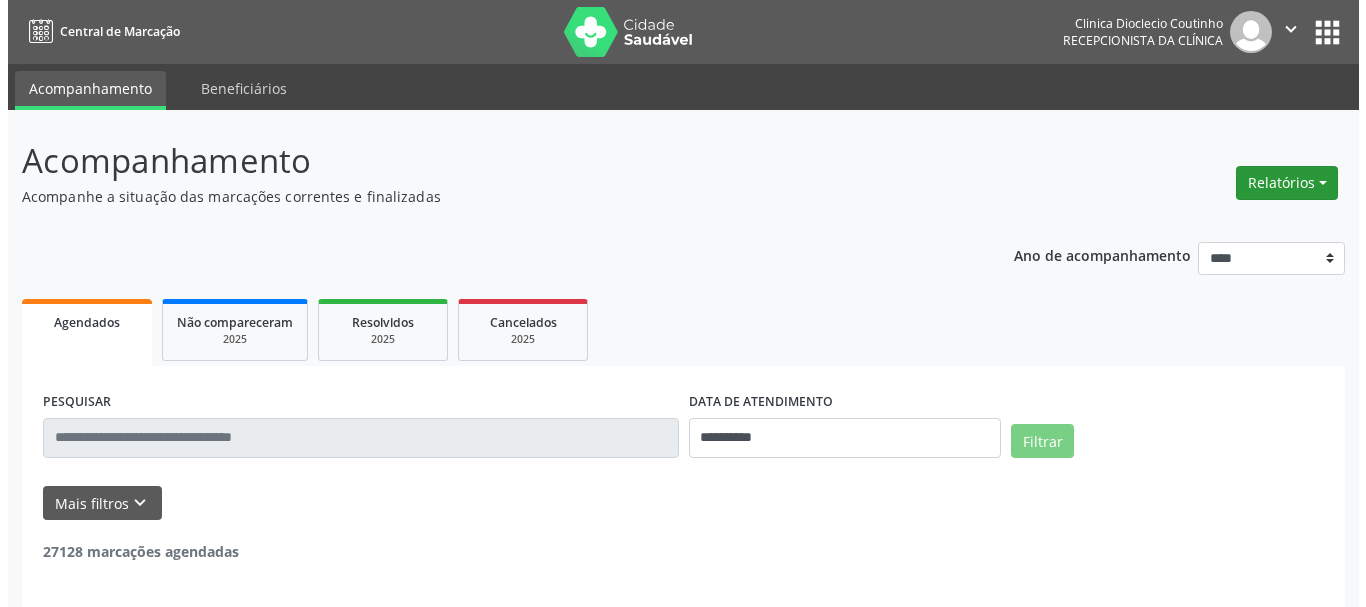 scroll, scrollTop: 0, scrollLeft: 0, axis: both 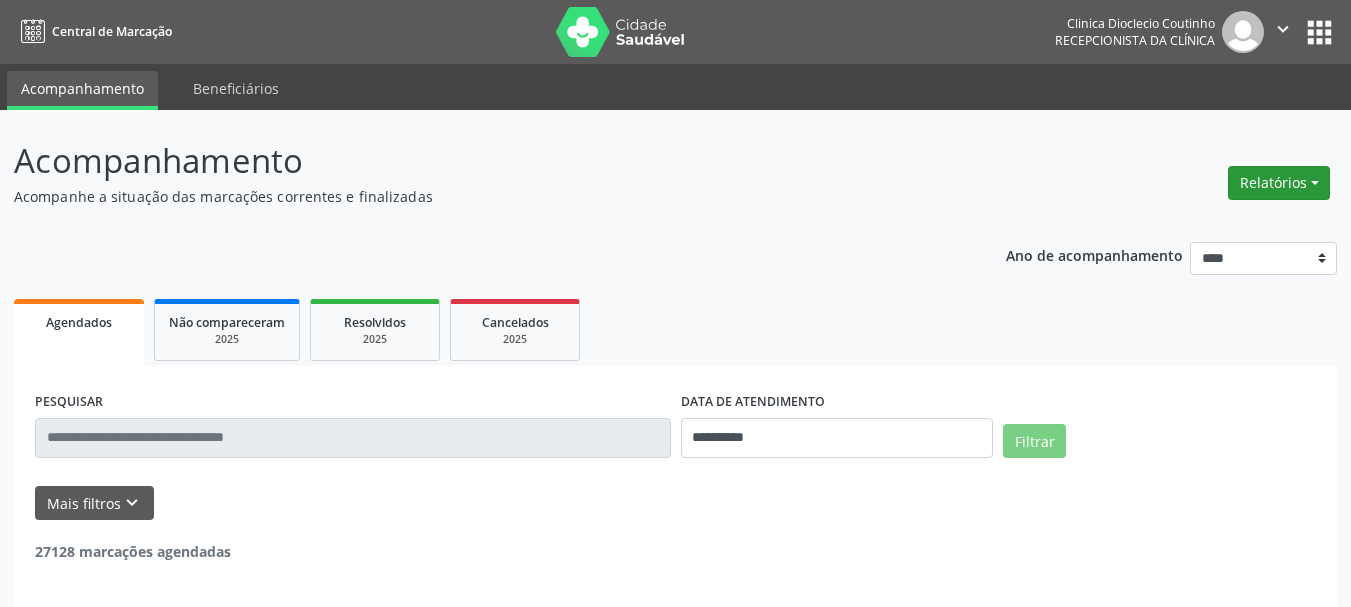 click on "Relatórios" at bounding box center [1279, 183] 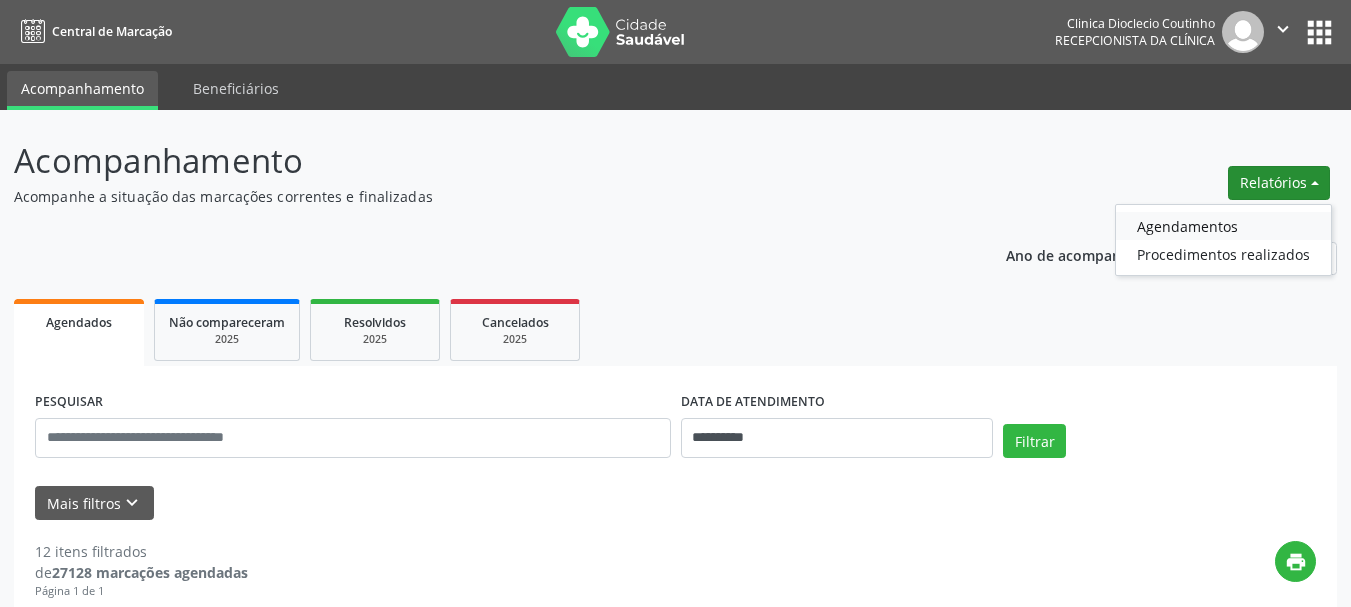 click on "Agendamentos" at bounding box center [1223, 226] 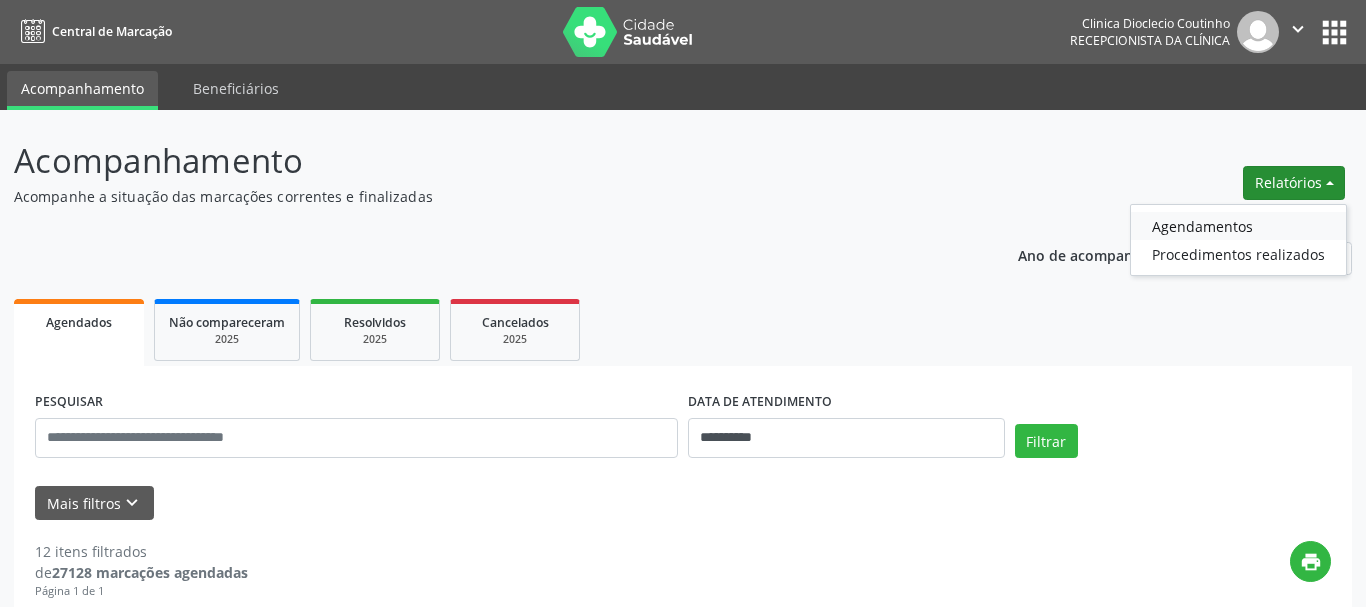 select on "*" 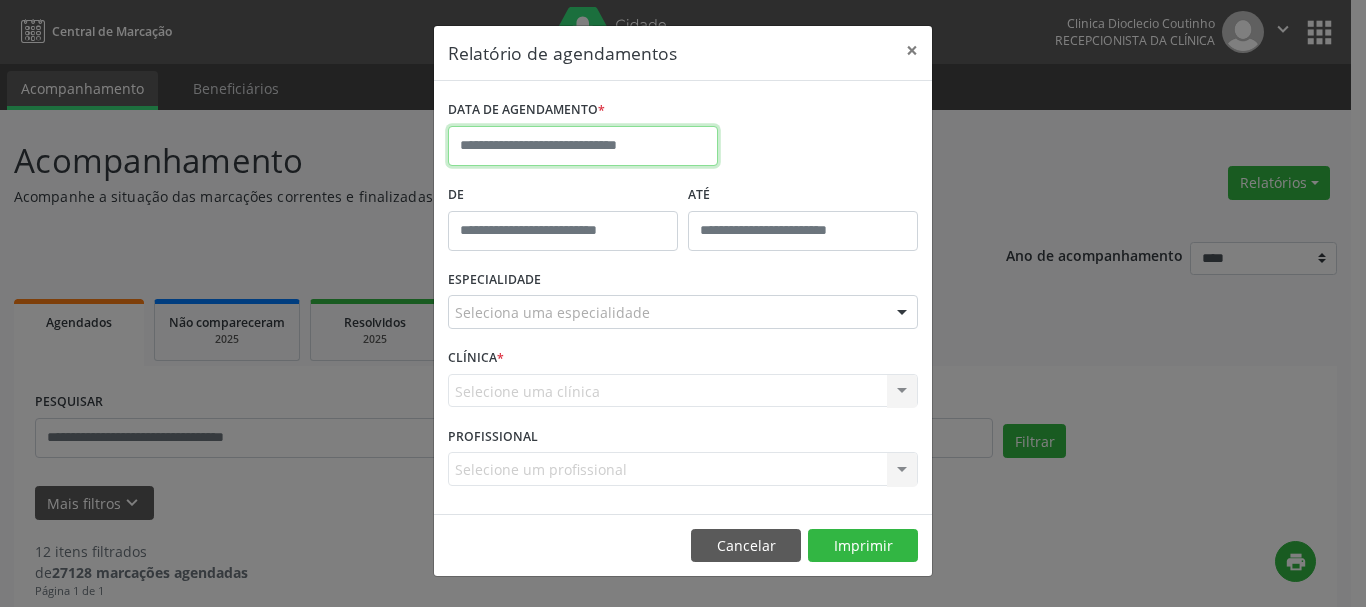 click at bounding box center [583, 146] 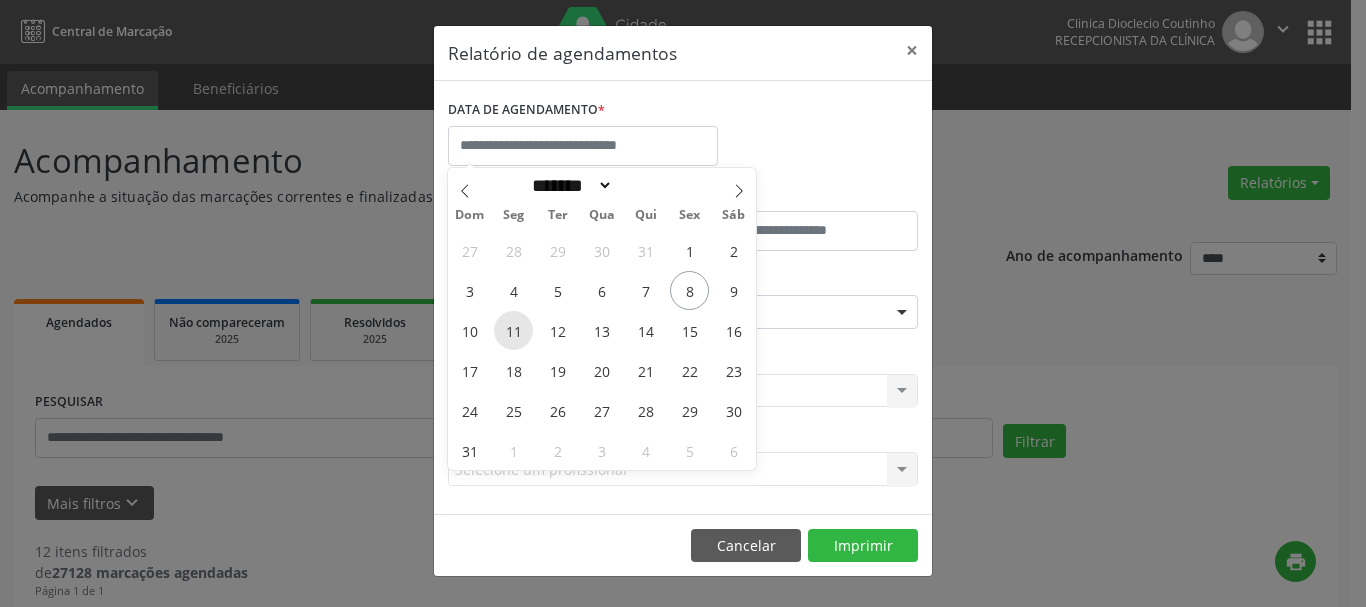 click on "11" at bounding box center [513, 330] 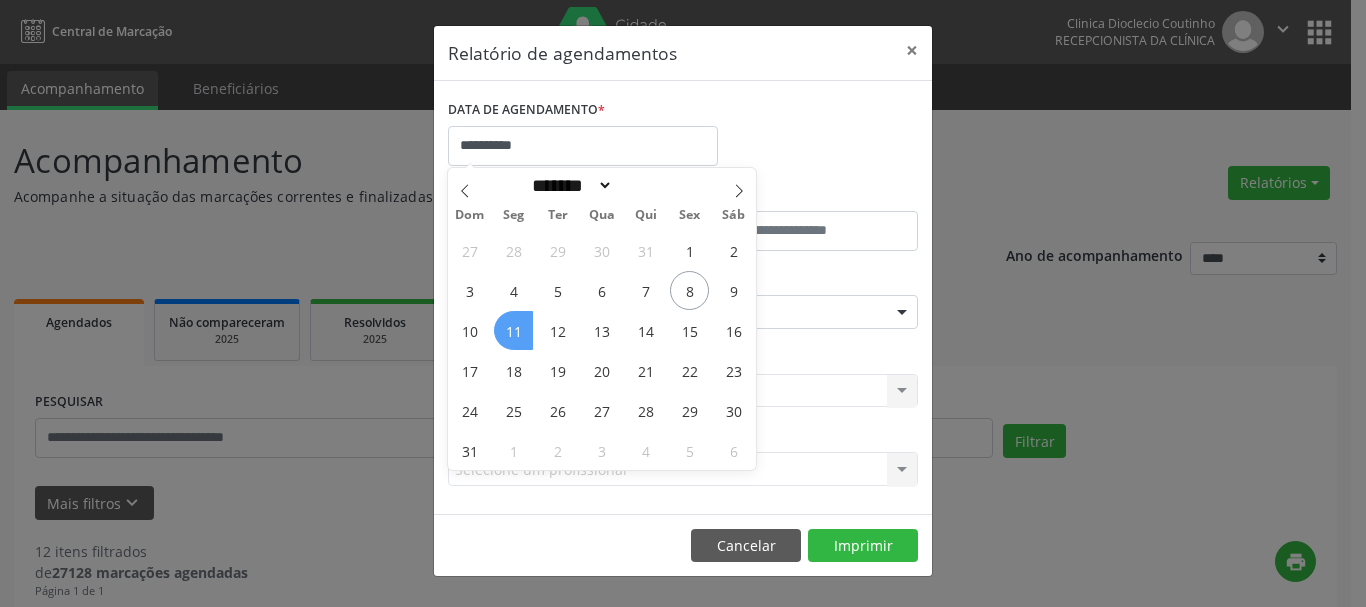 click on "11" at bounding box center (513, 330) 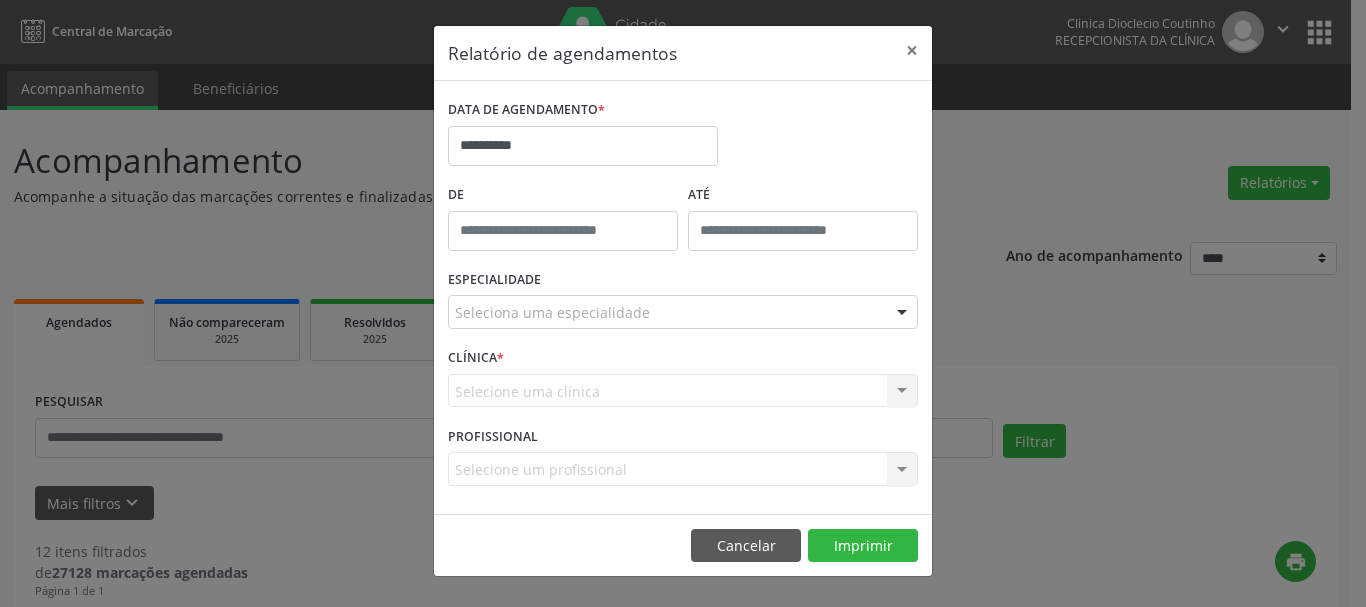 click on "Seleciona uma especialidade" at bounding box center [683, 312] 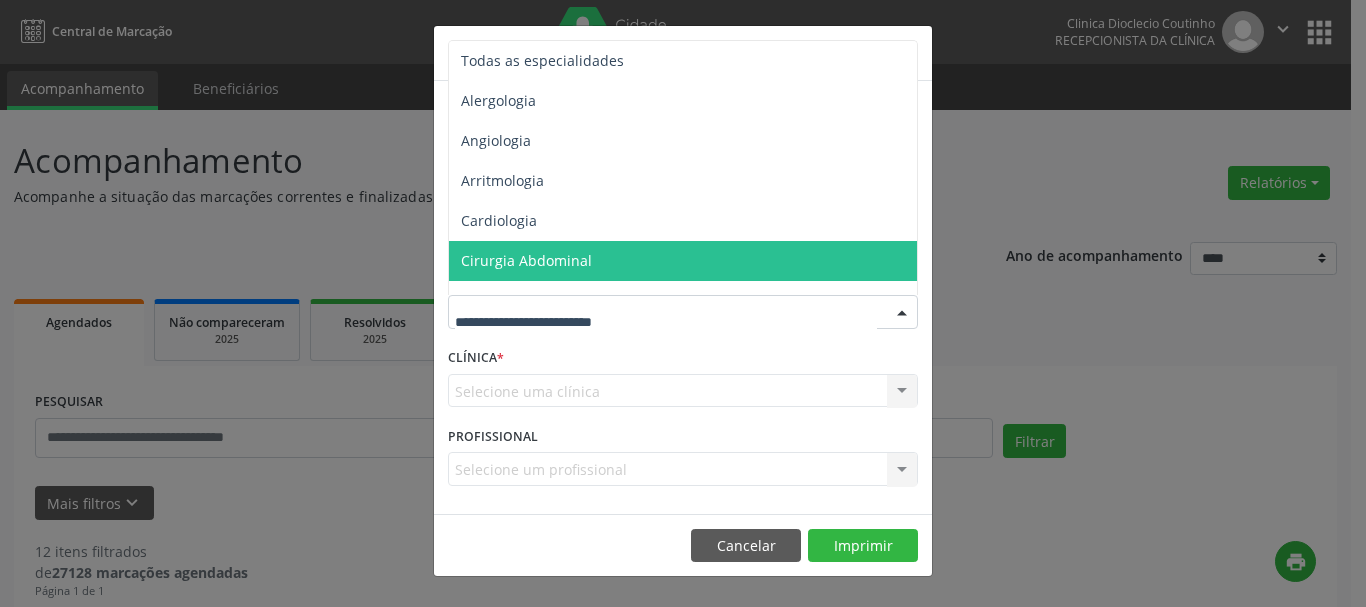 click on "**********" at bounding box center [683, 303] 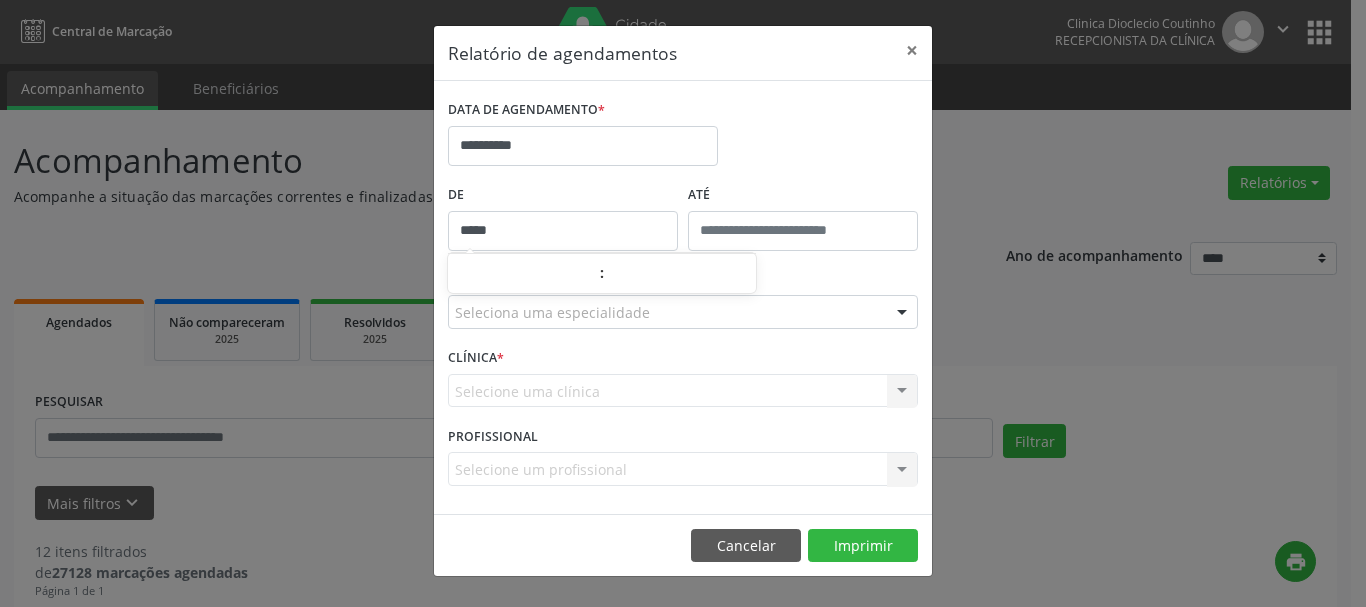 click on "*****" at bounding box center (563, 231) 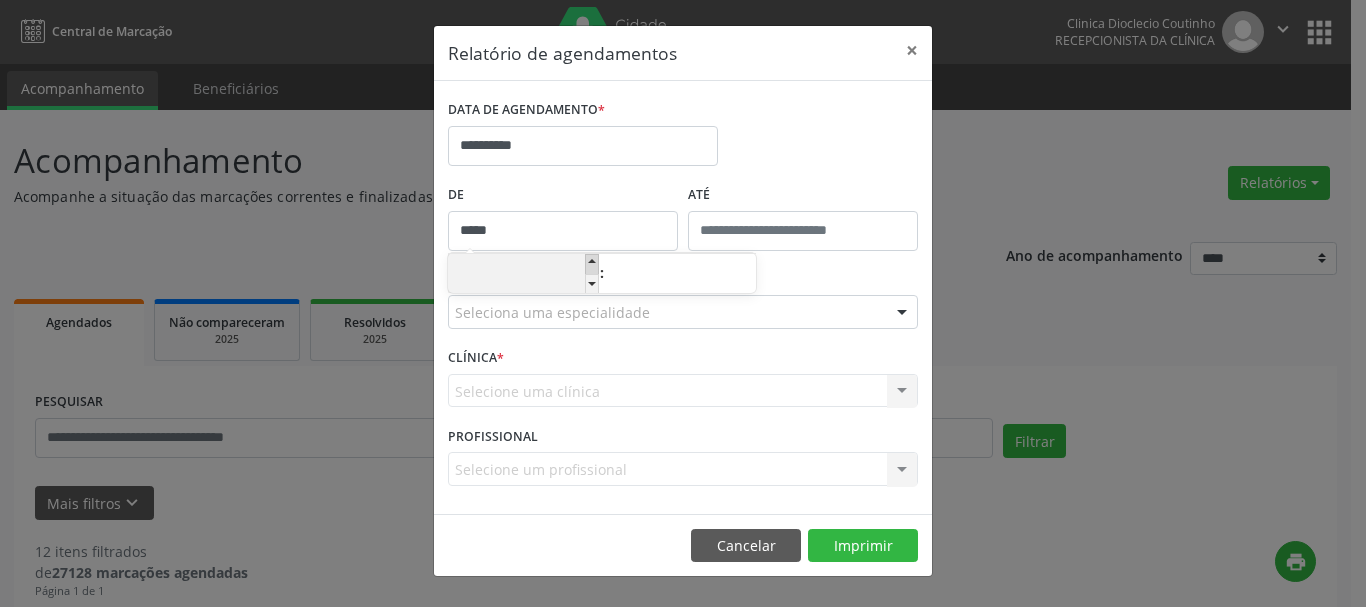 click at bounding box center (592, 264) 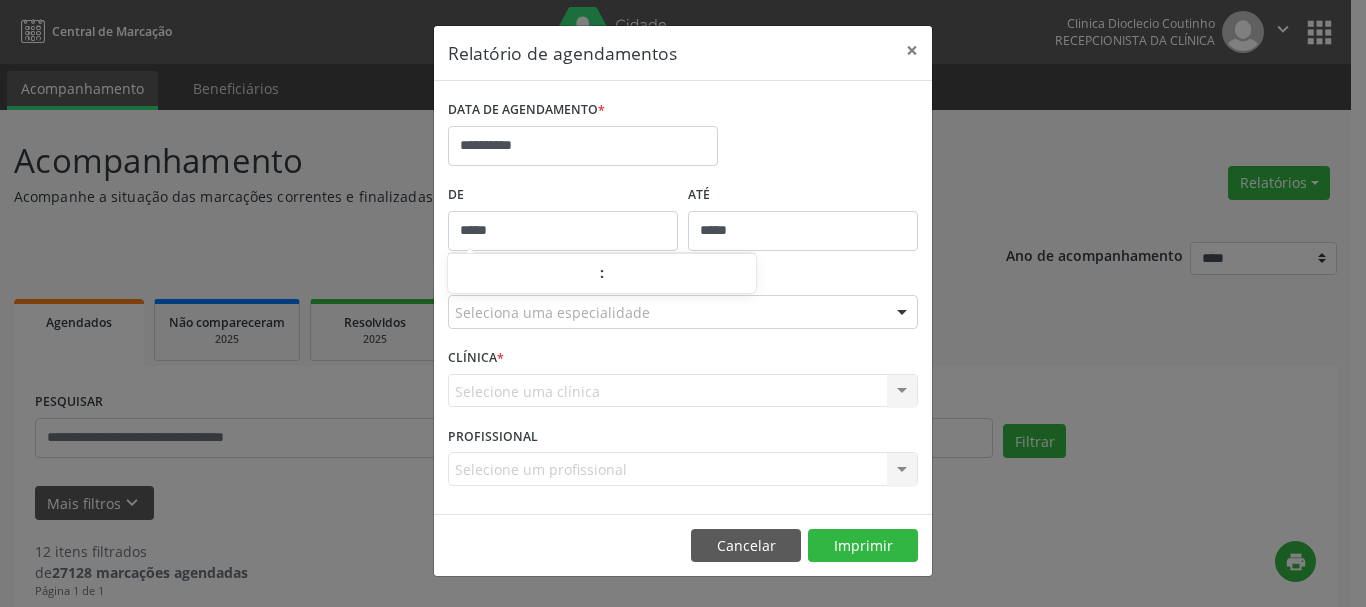 click on "*****" at bounding box center (803, 231) 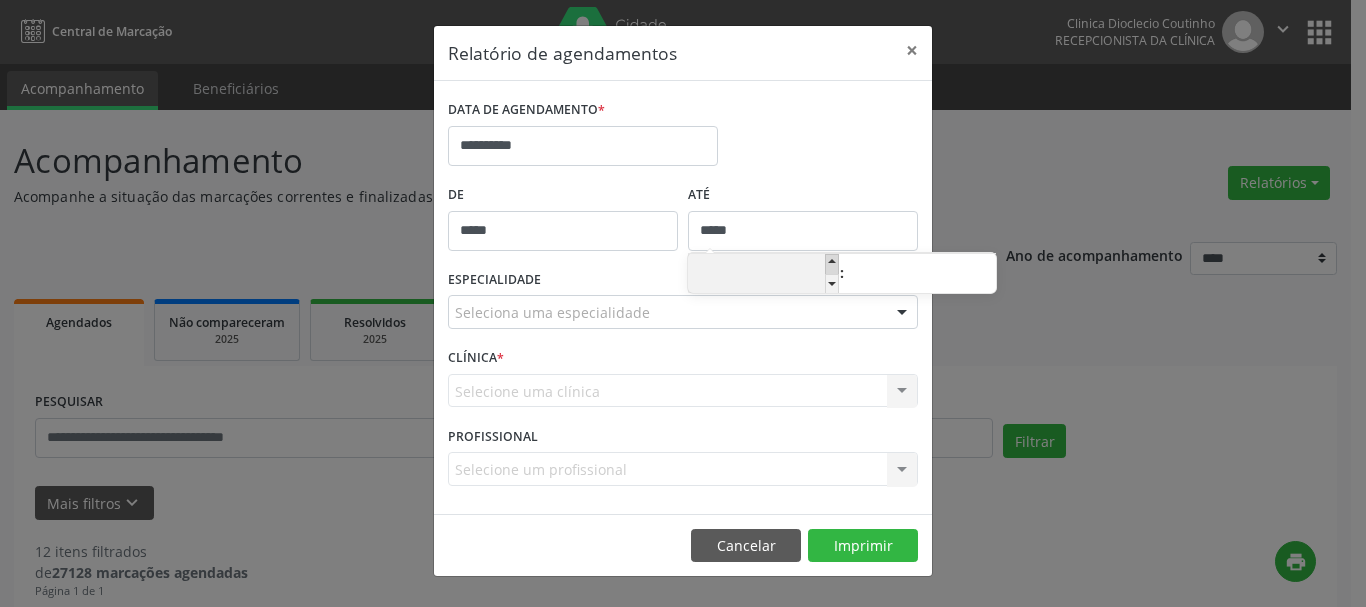click at bounding box center [832, 264] 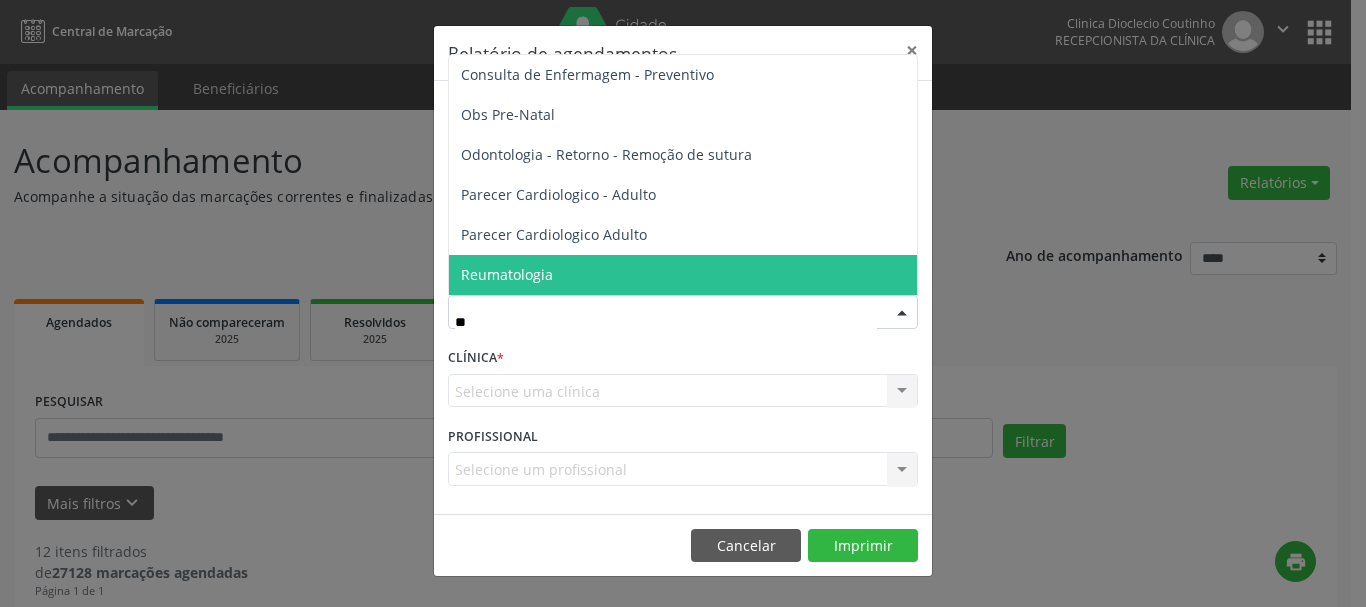 drag, startPoint x: 538, startPoint y: 275, endPoint x: 632, endPoint y: 299, distance: 97.015465 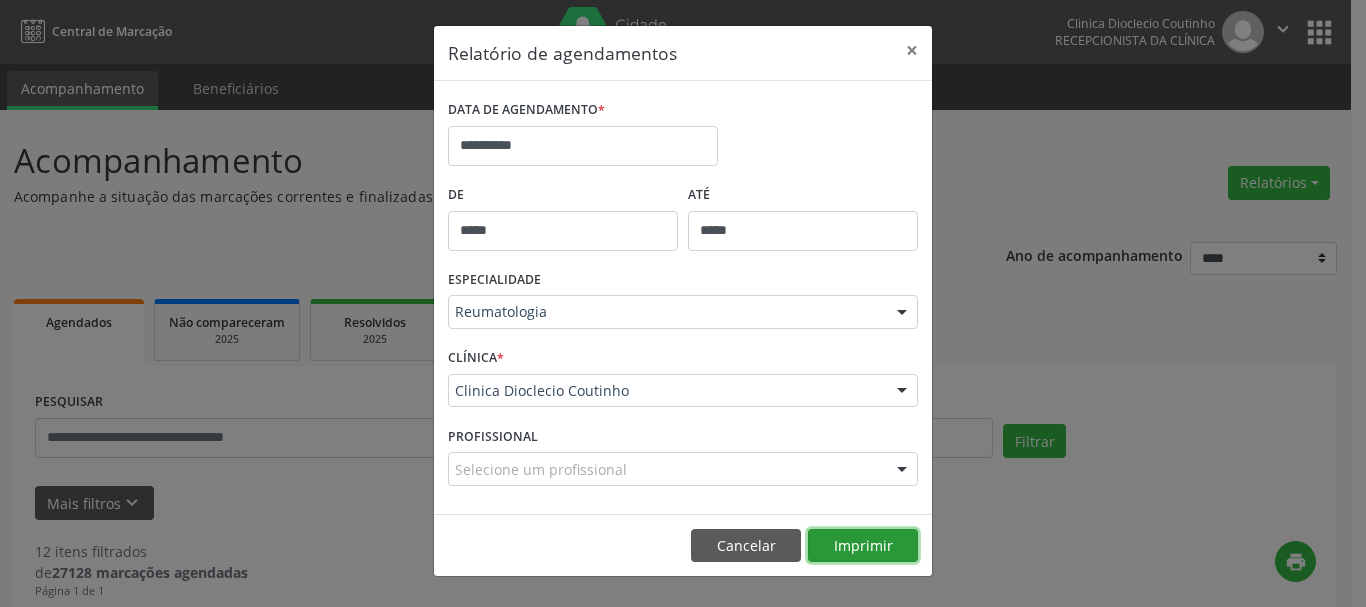 click on "Imprimir" at bounding box center [863, 546] 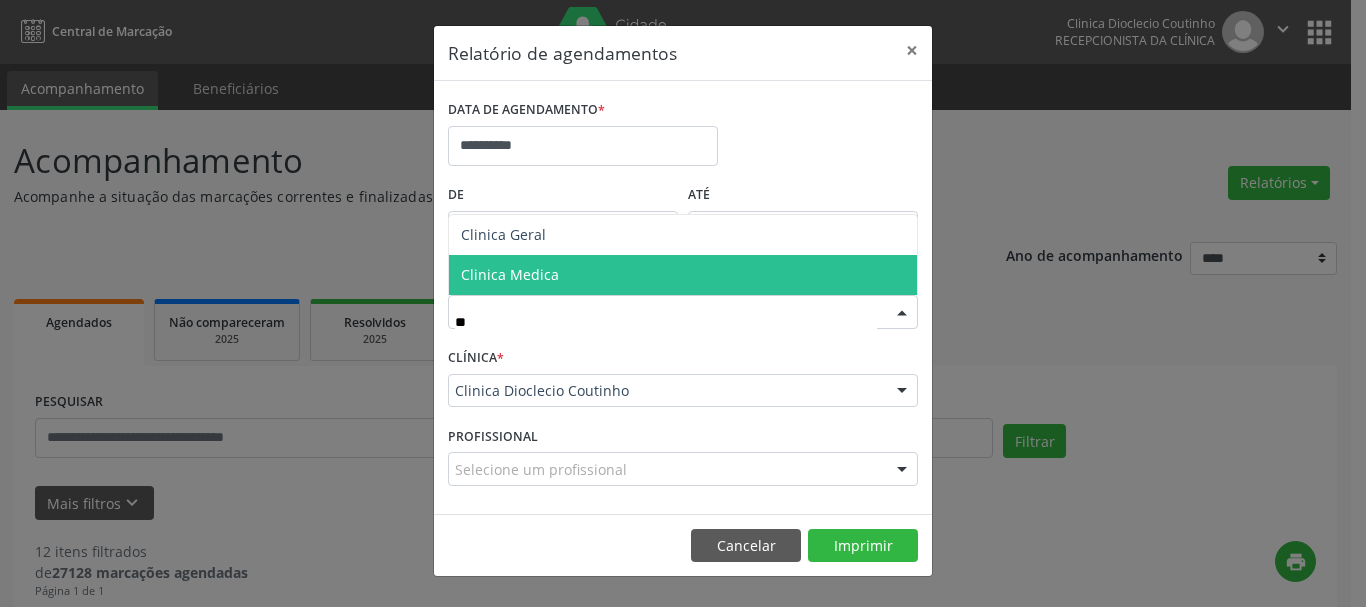 click on "Clinica Medica" at bounding box center (510, 274) 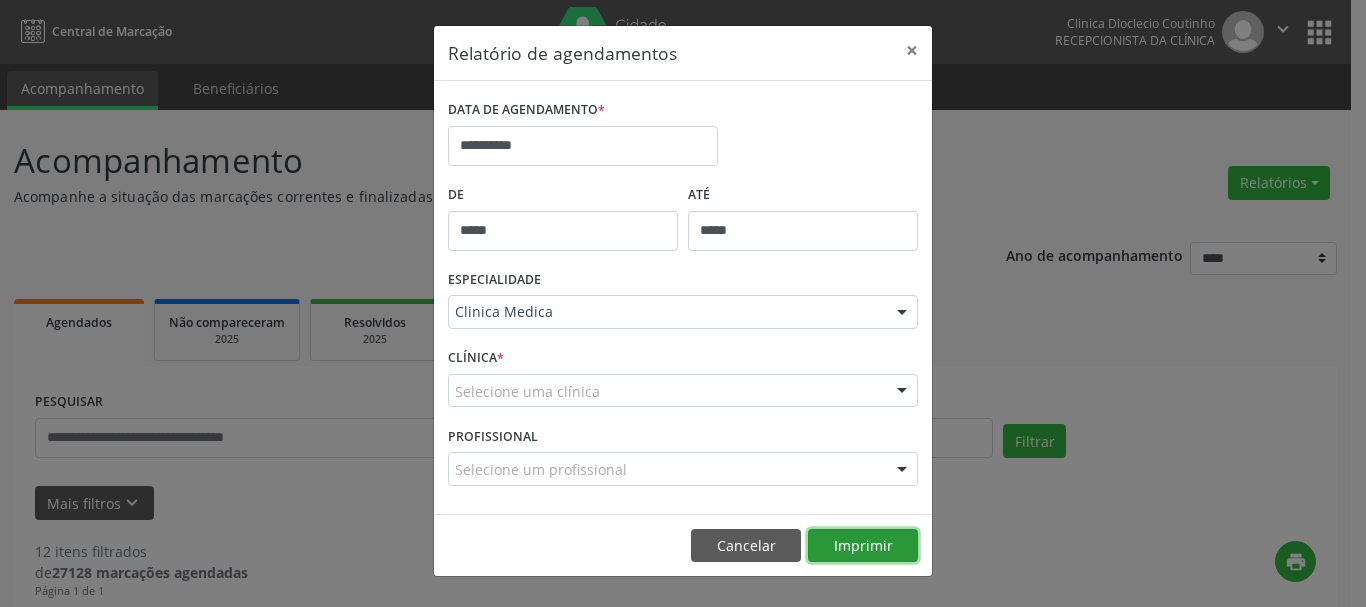 click on "Imprimir" at bounding box center [863, 546] 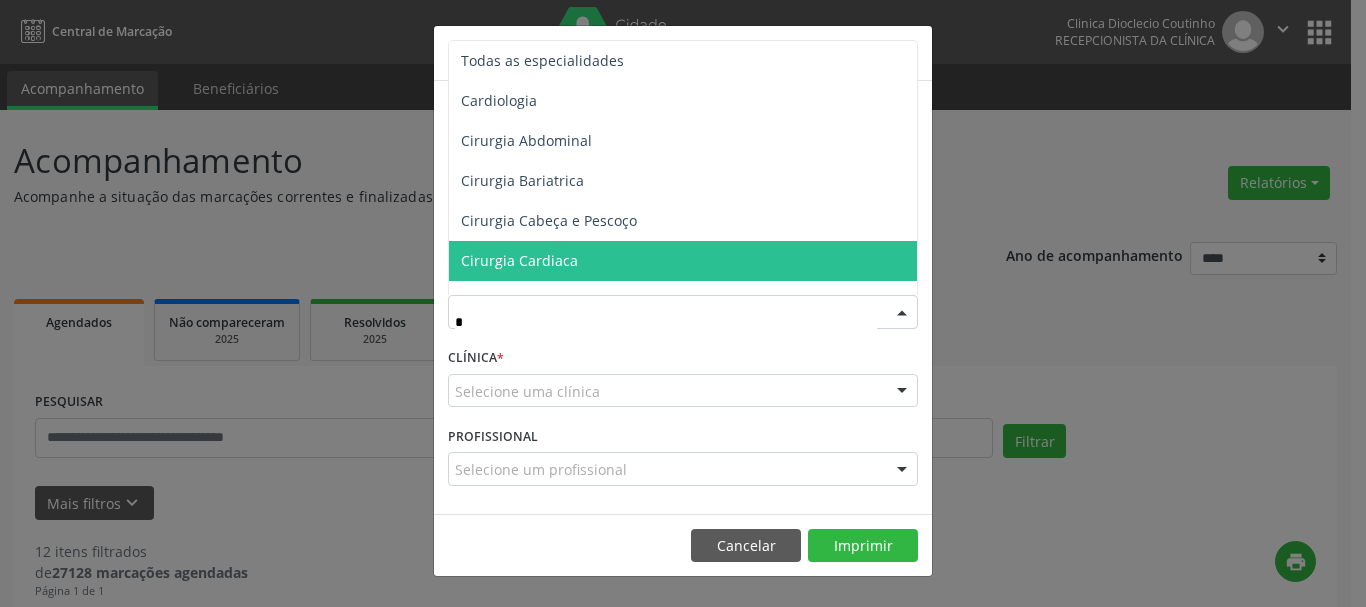 type on "**" 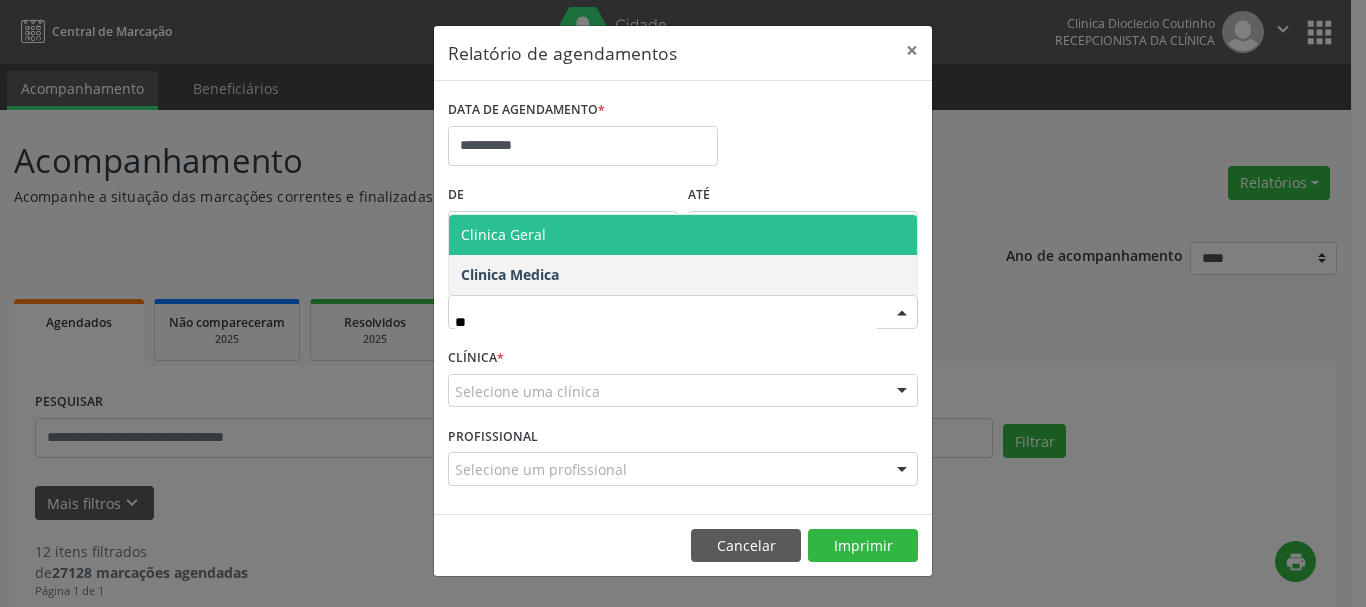click on "Clinica Geral" at bounding box center (683, 235) 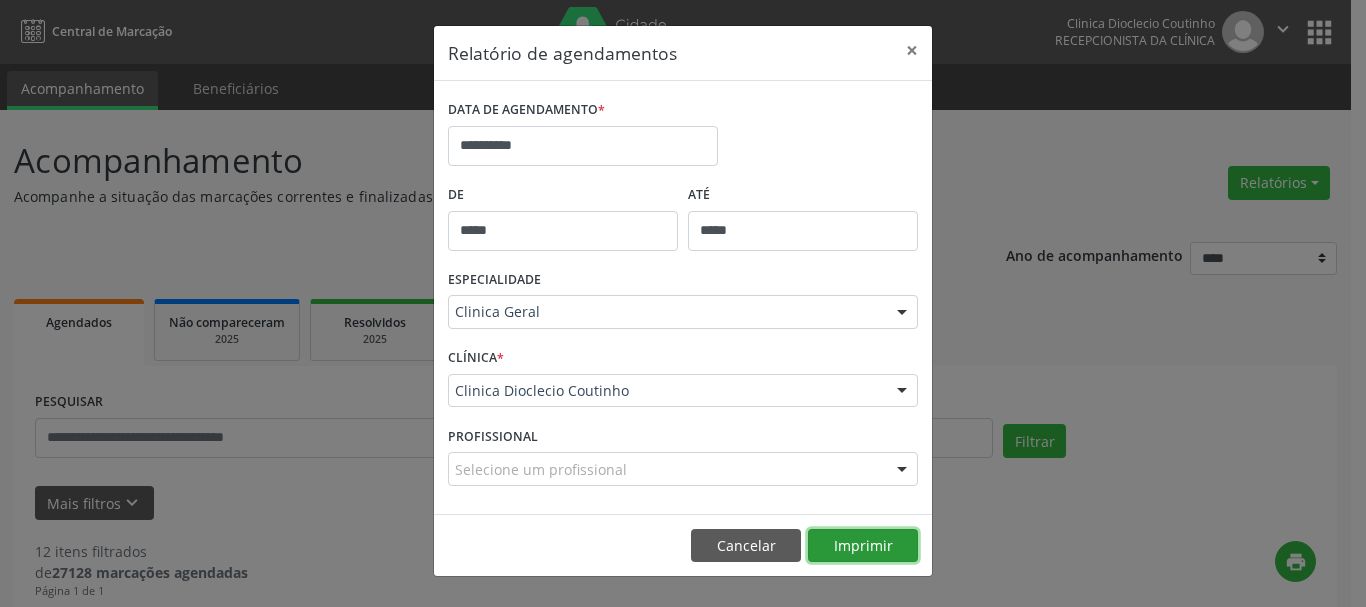 click on "Imprimir" at bounding box center [863, 546] 